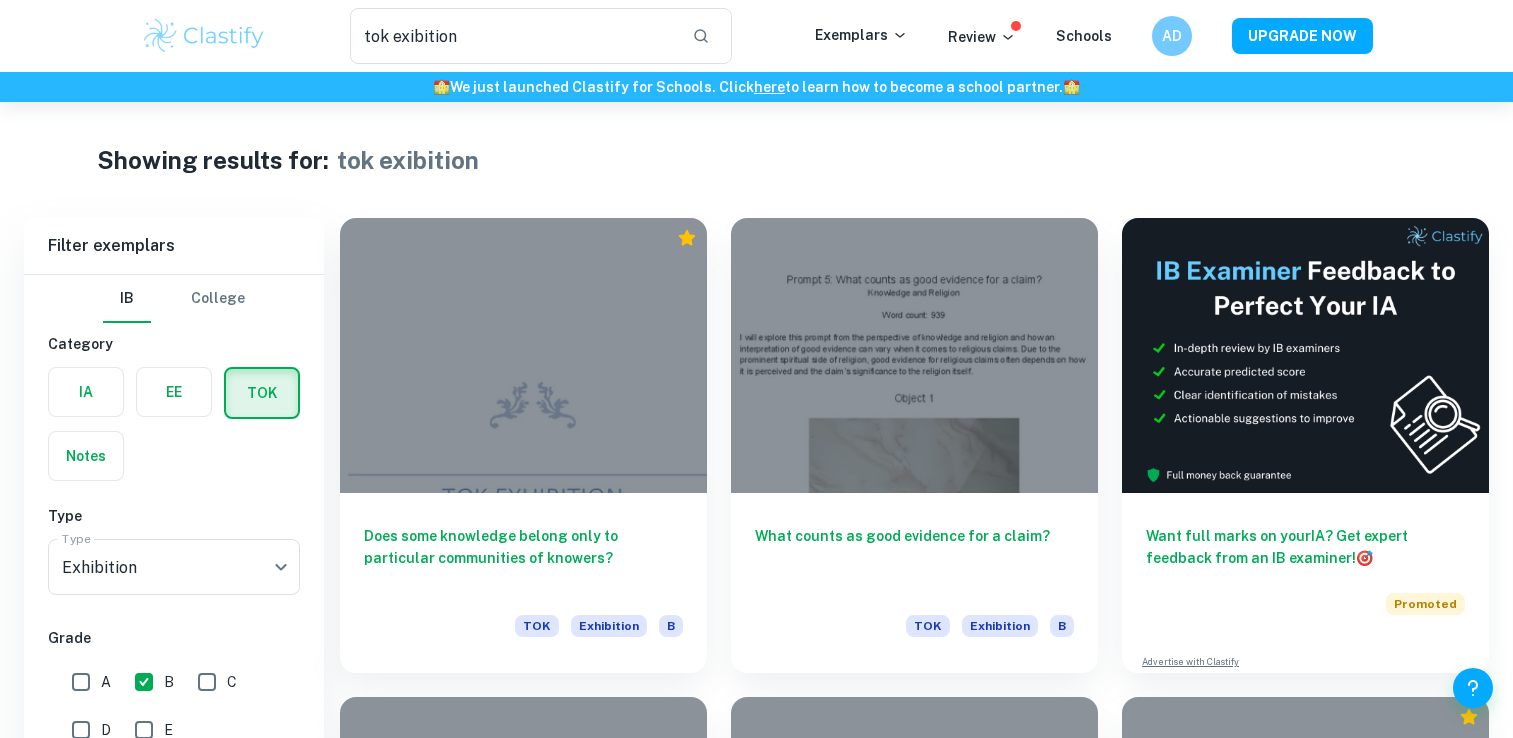 scroll, scrollTop: 3368, scrollLeft: 0, axis: vertical 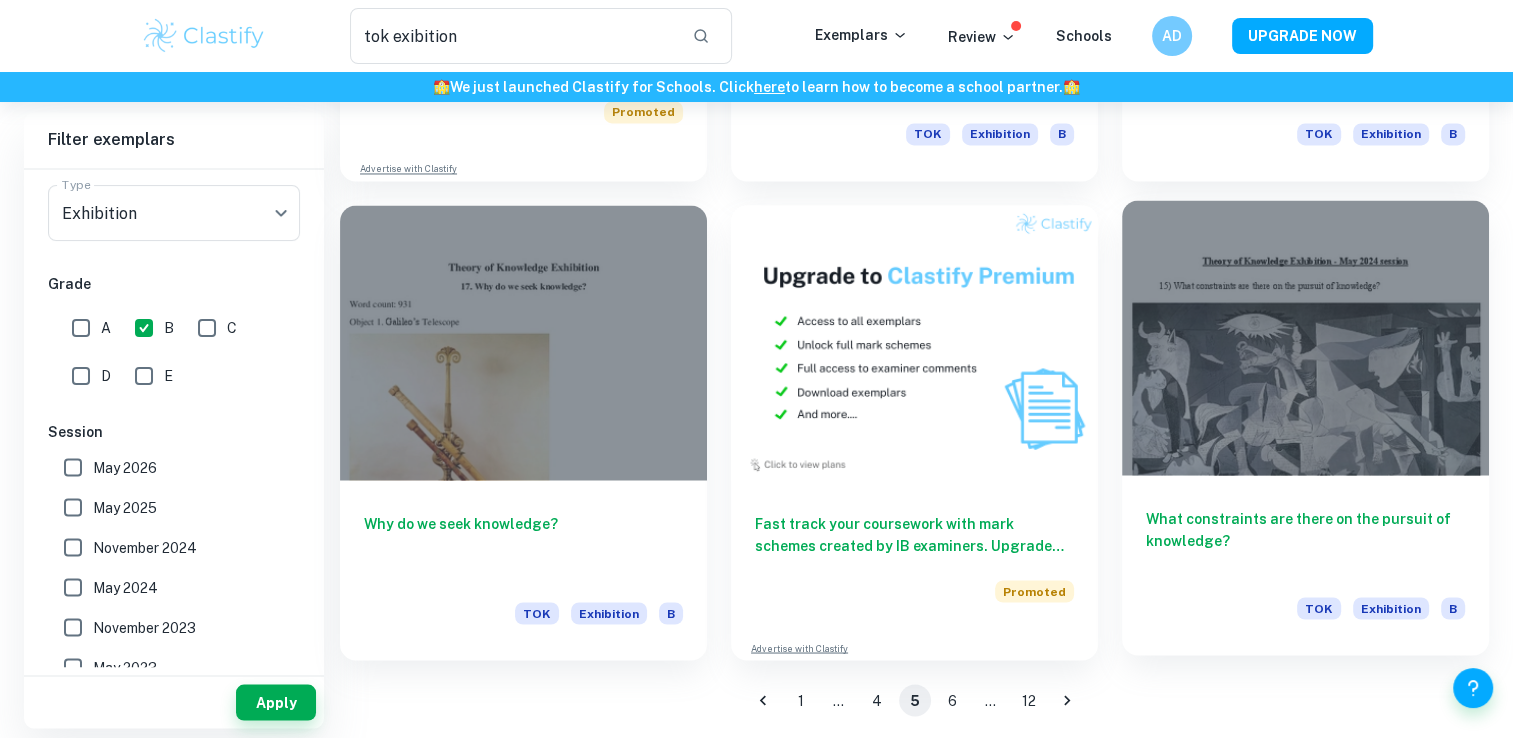 click at bounding box center [1305, 337] 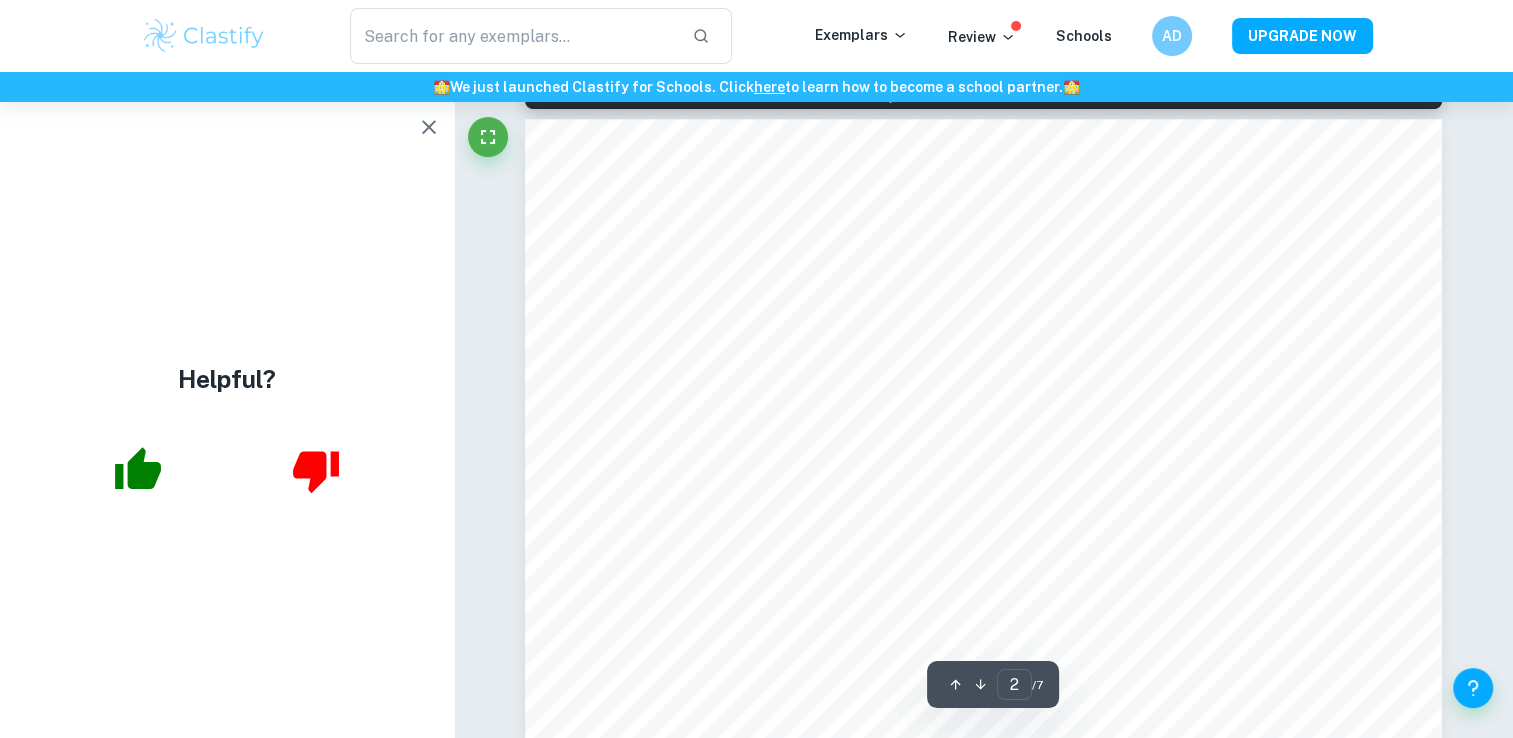 scroll, scrollTop: 1440, scrollLeft: 0, axis: vertical 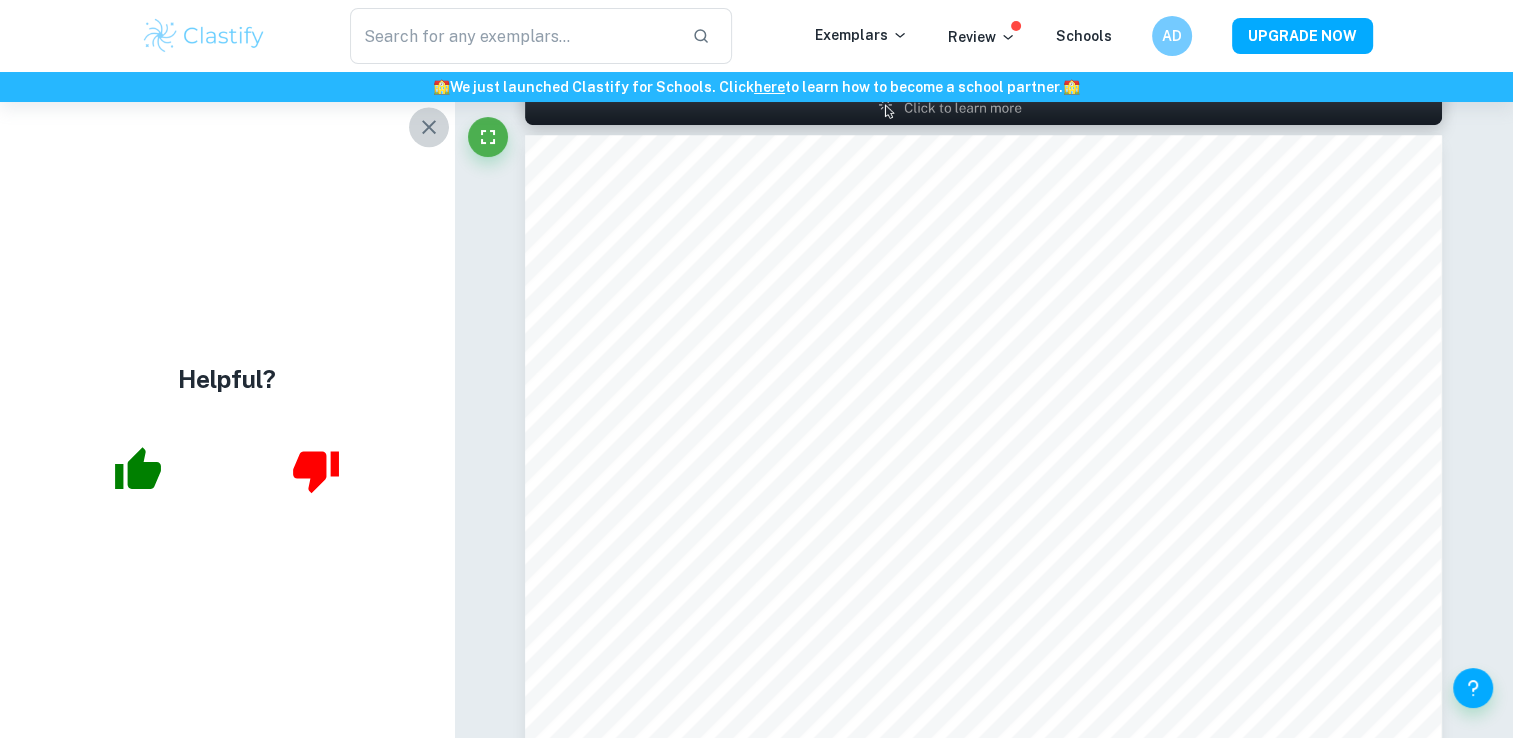 click 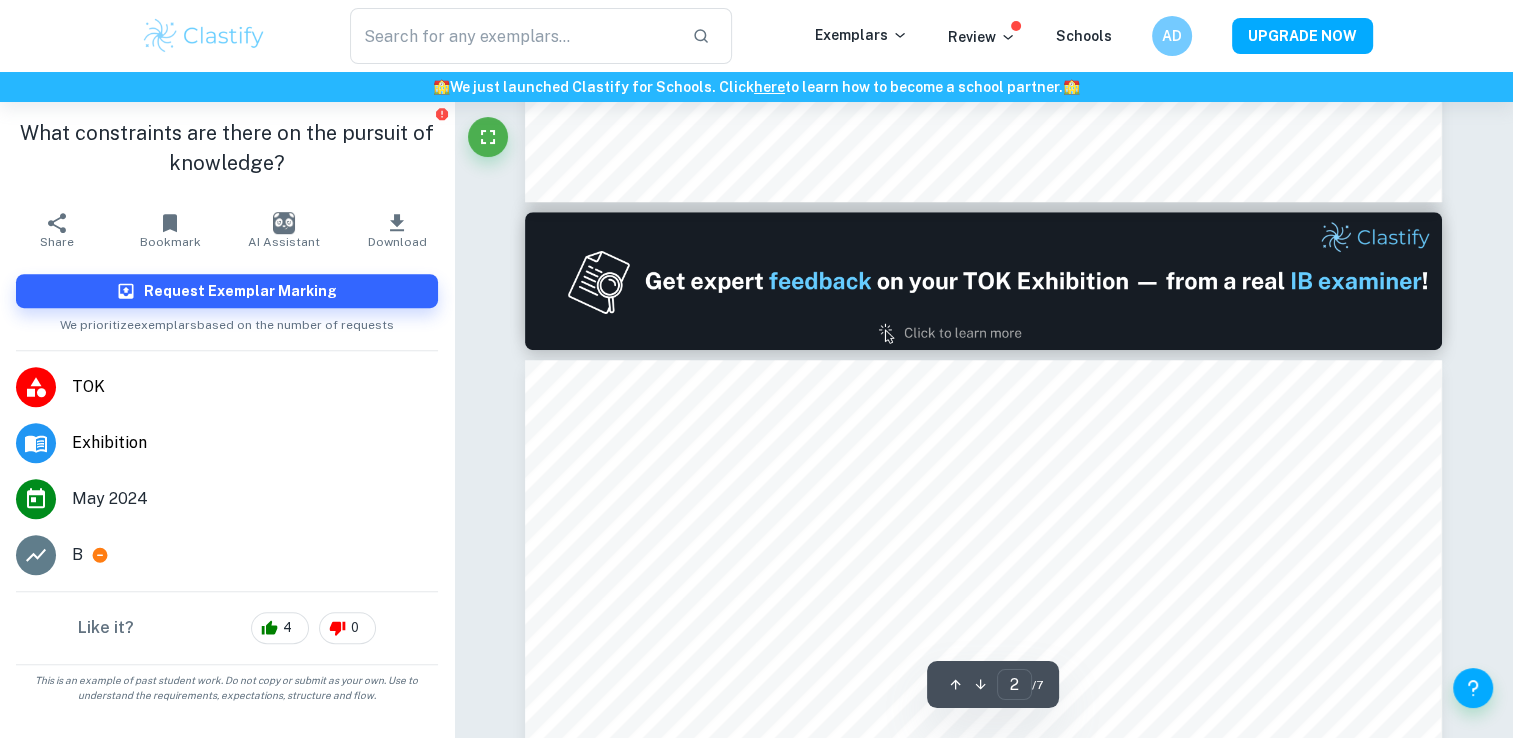 type on "1" 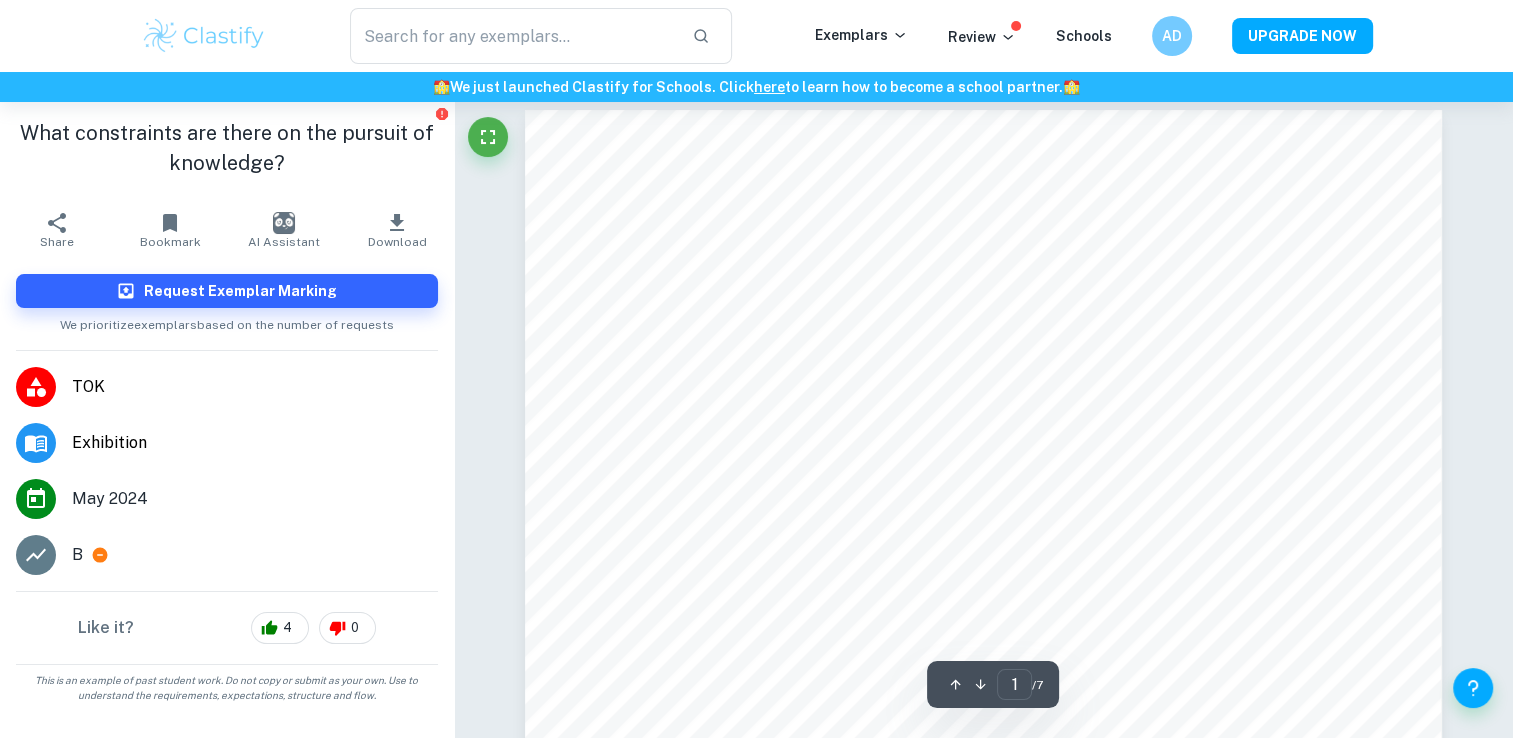scroll, scrollTop: 0, scrollLeft: 0, axis: both 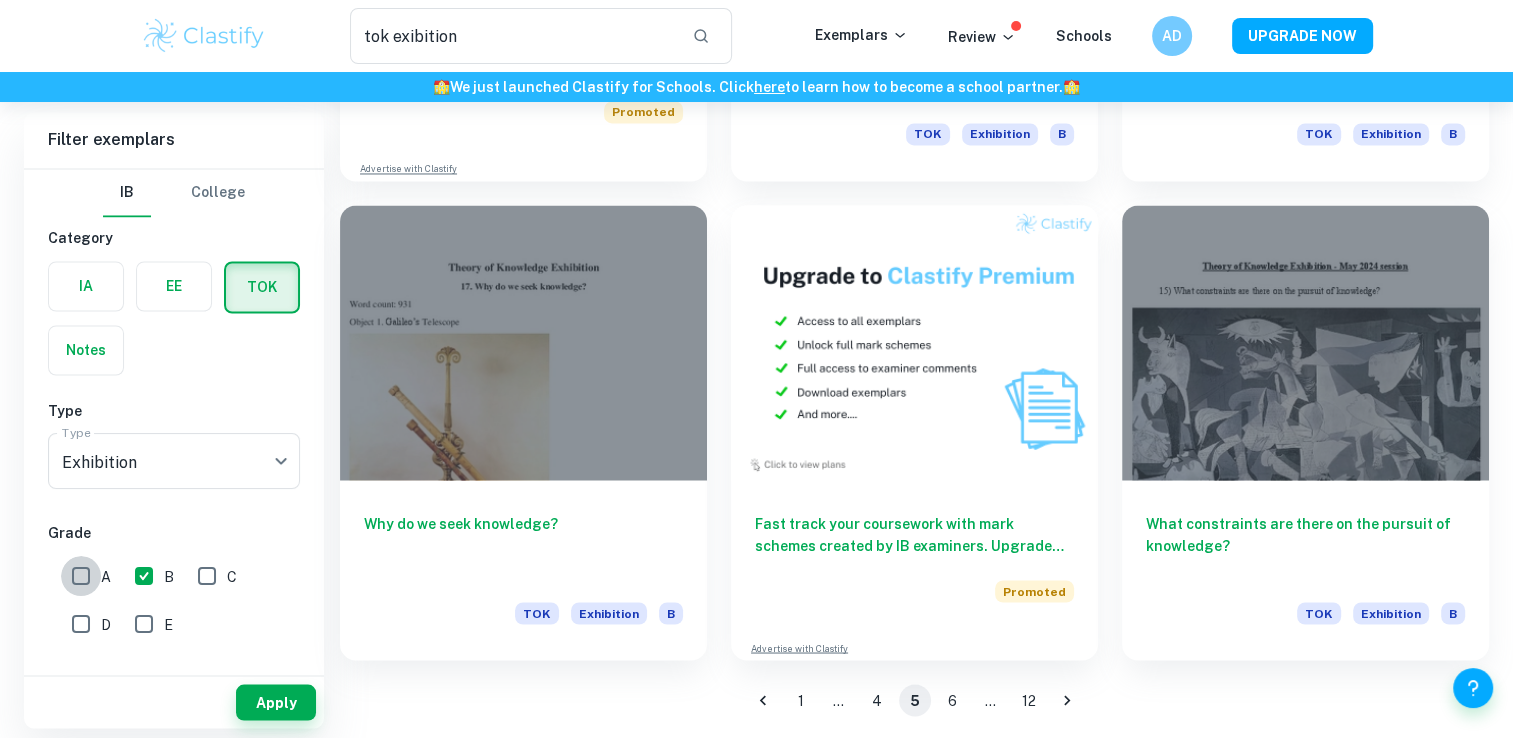 click on "A" at bounding box center [81, 576] 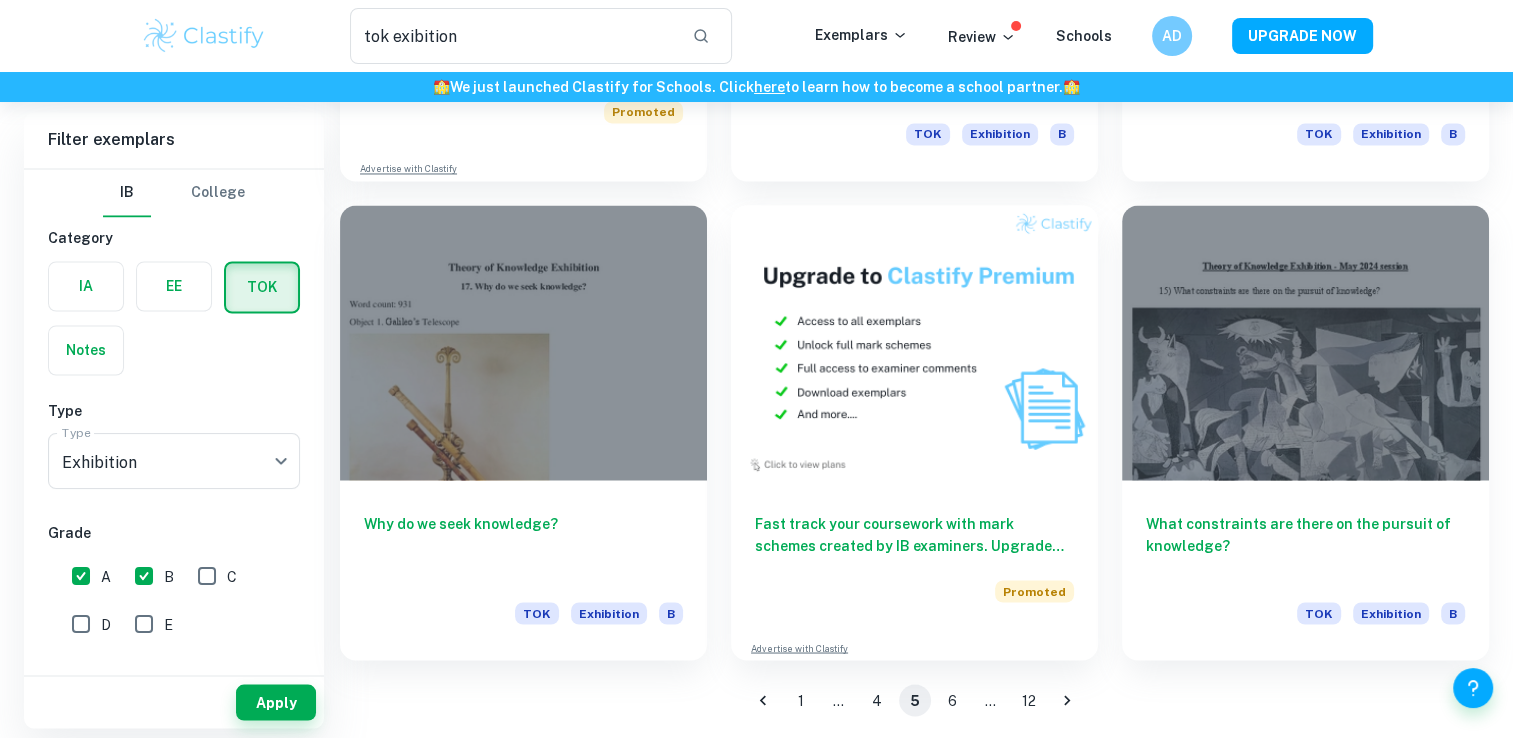 click on "B" at bounding box center (144, 576) 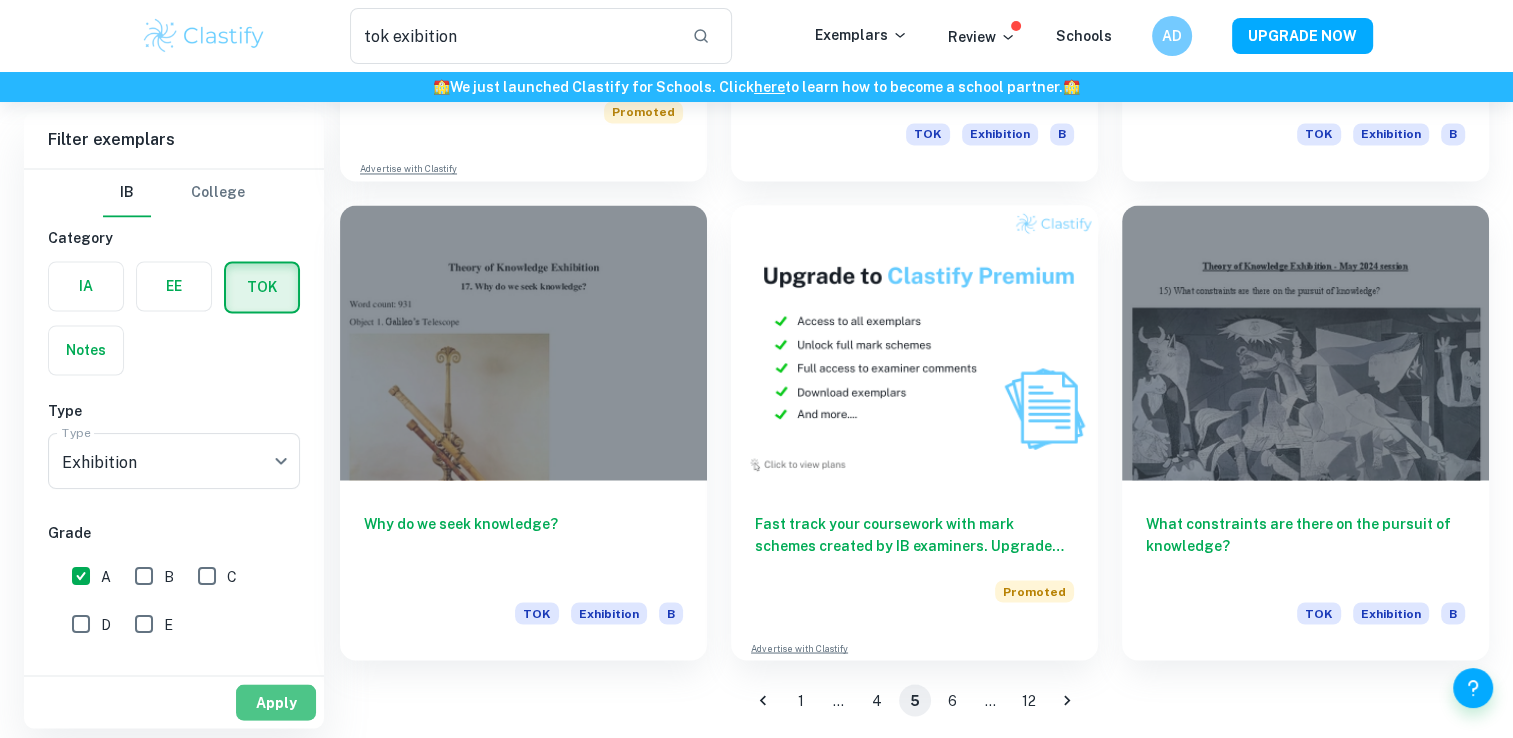 click on "Apply" at bounding box center (276, 702) 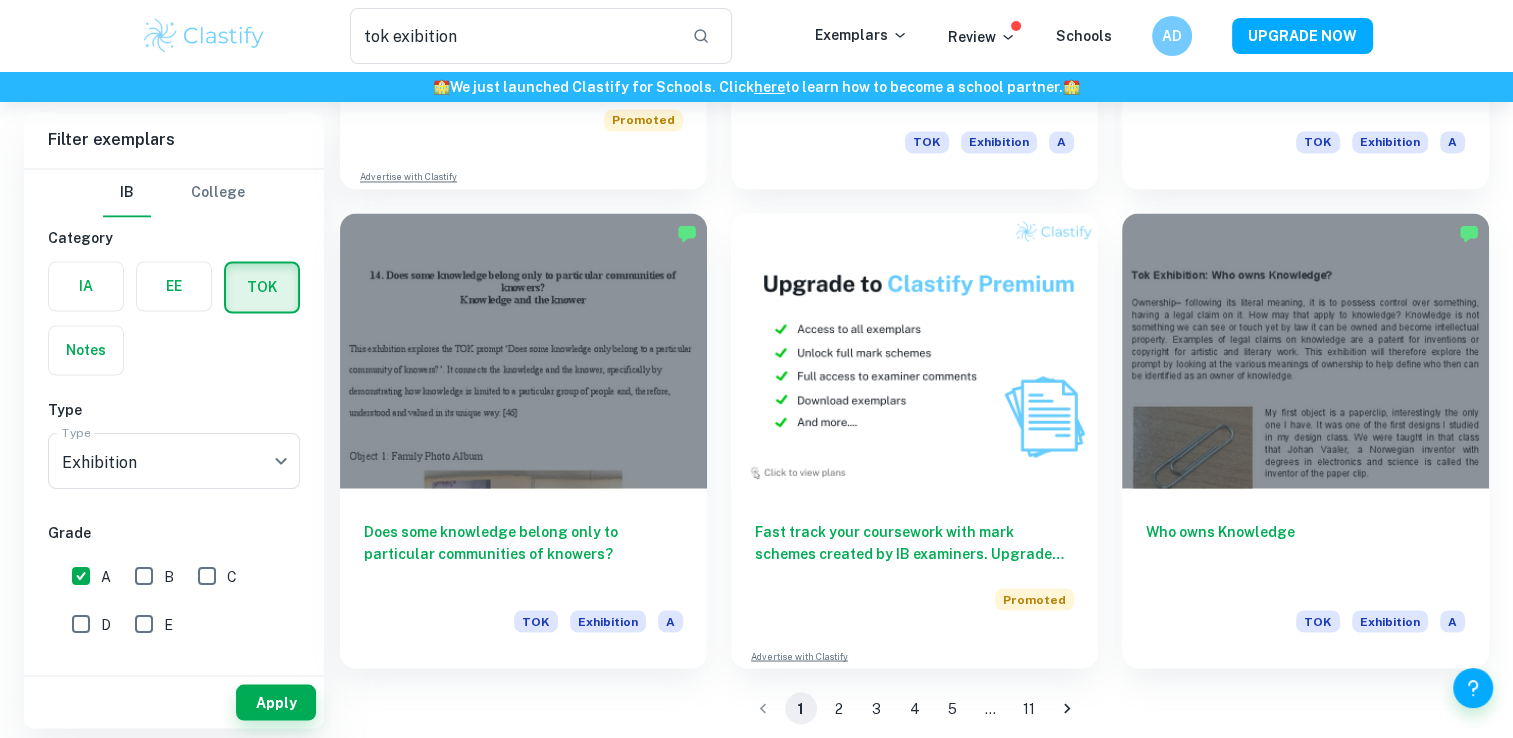 scroll, scrollTop: 3368, scrollLeft: 0, axis: vertical 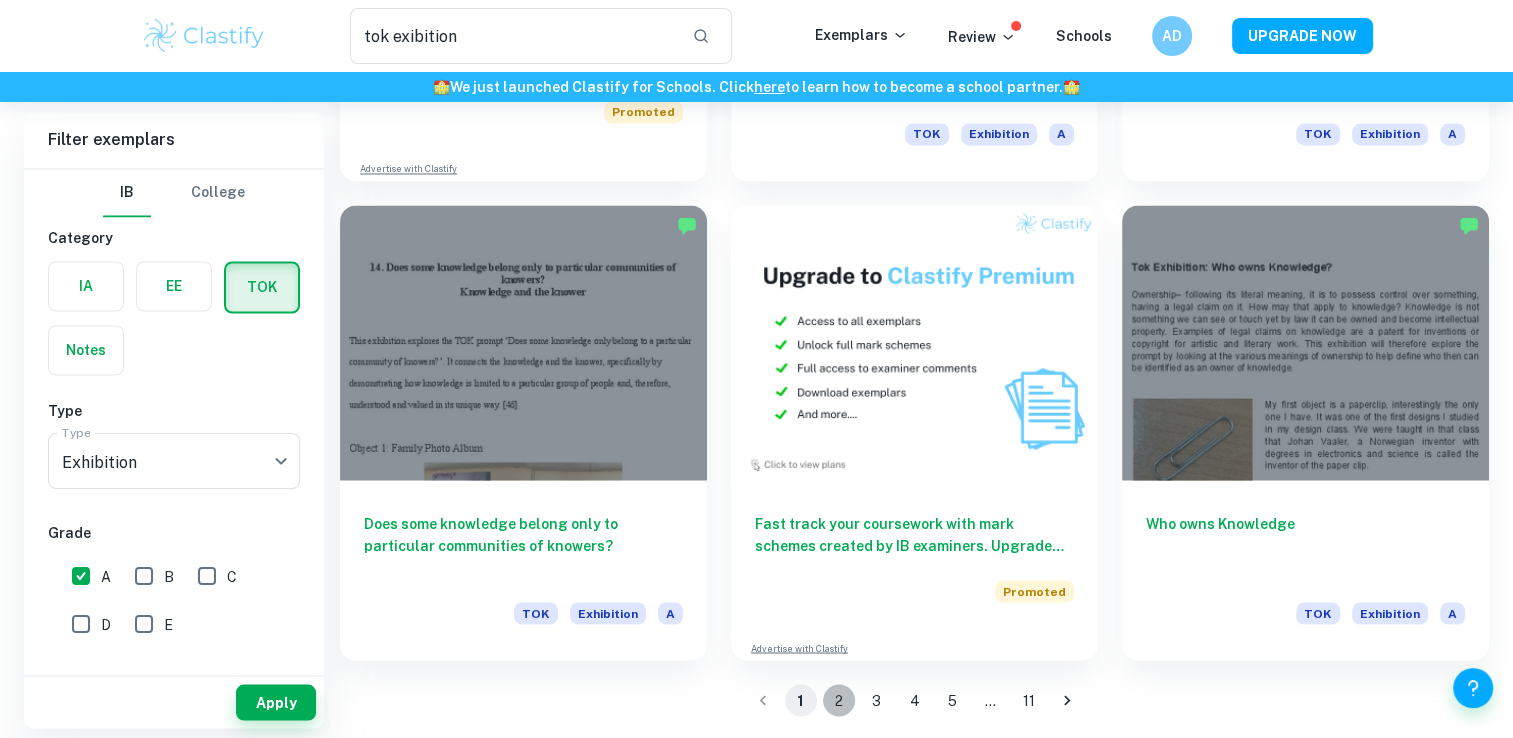 click on "2" at bounding box center (839, 700) 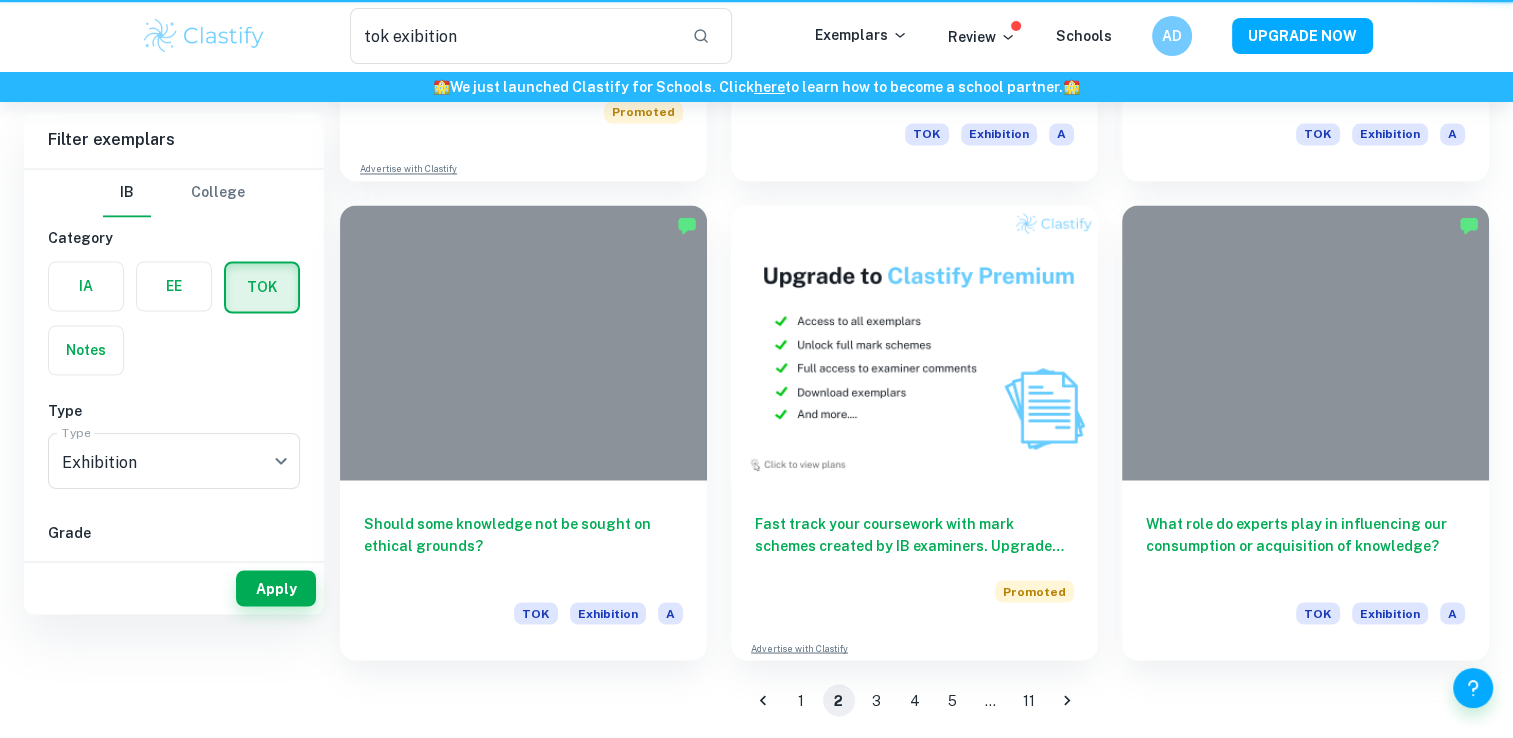 scroll, scrollTop: 0, scrollLeft: 0, axis: both 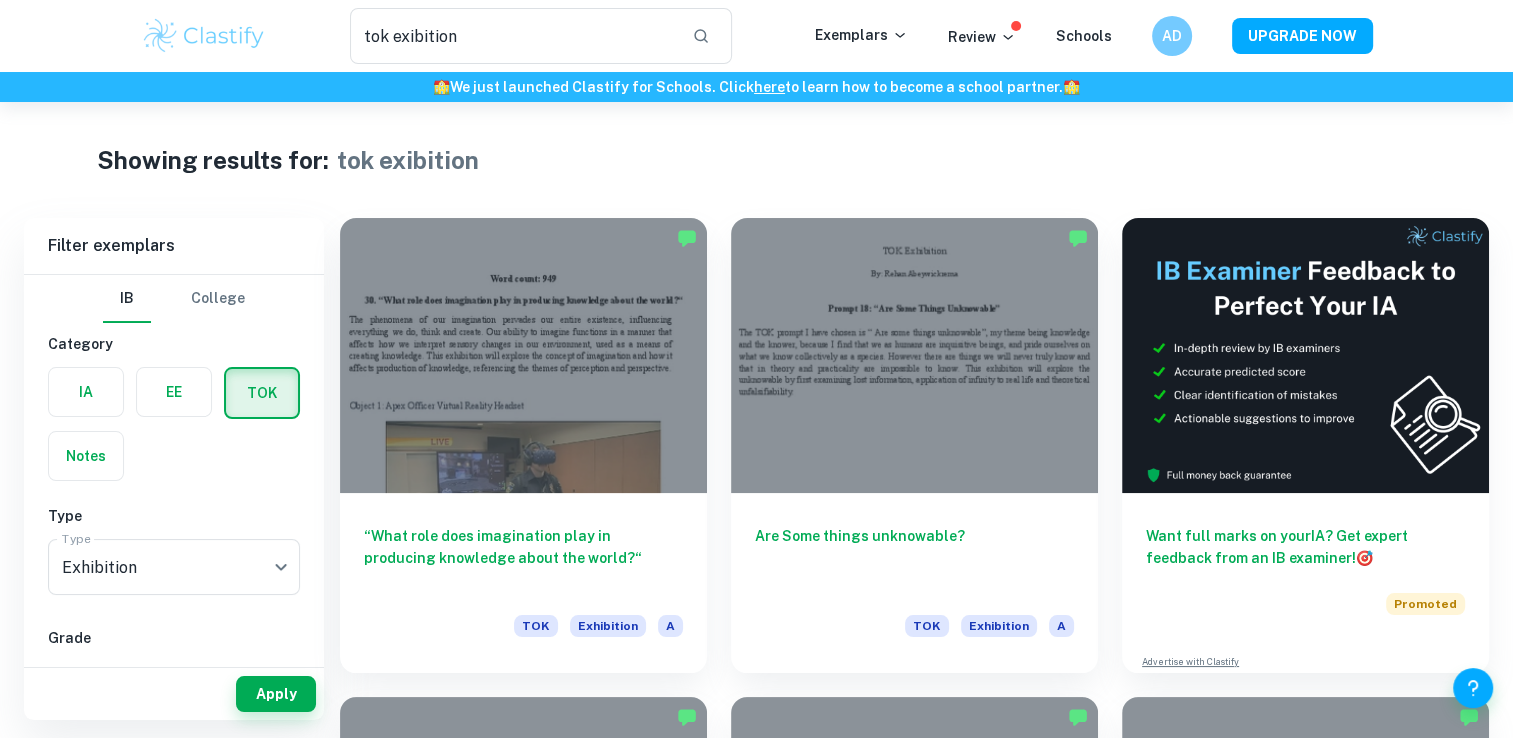 type 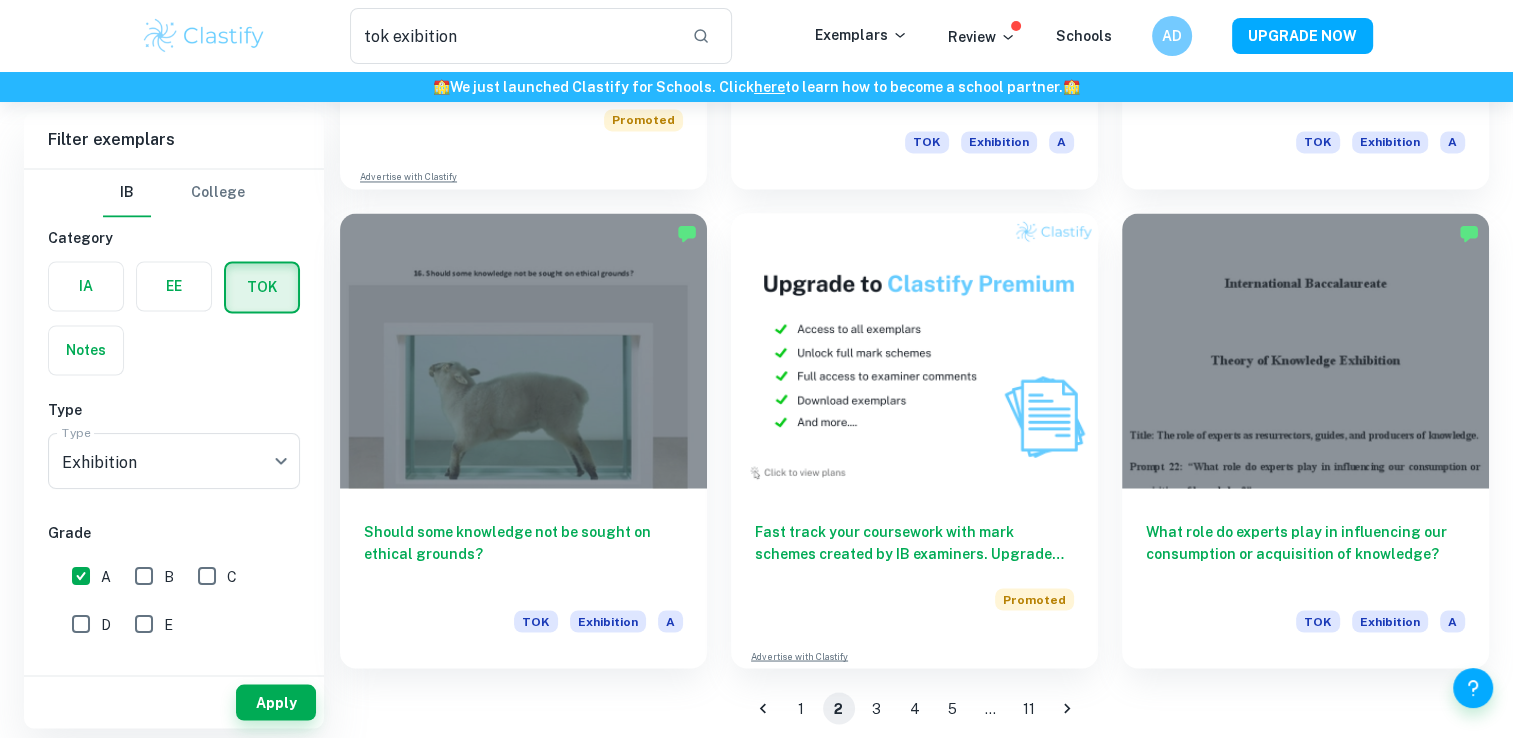 scroll, scrollTop: 3368, scrollLeft: 0, axis: vertical 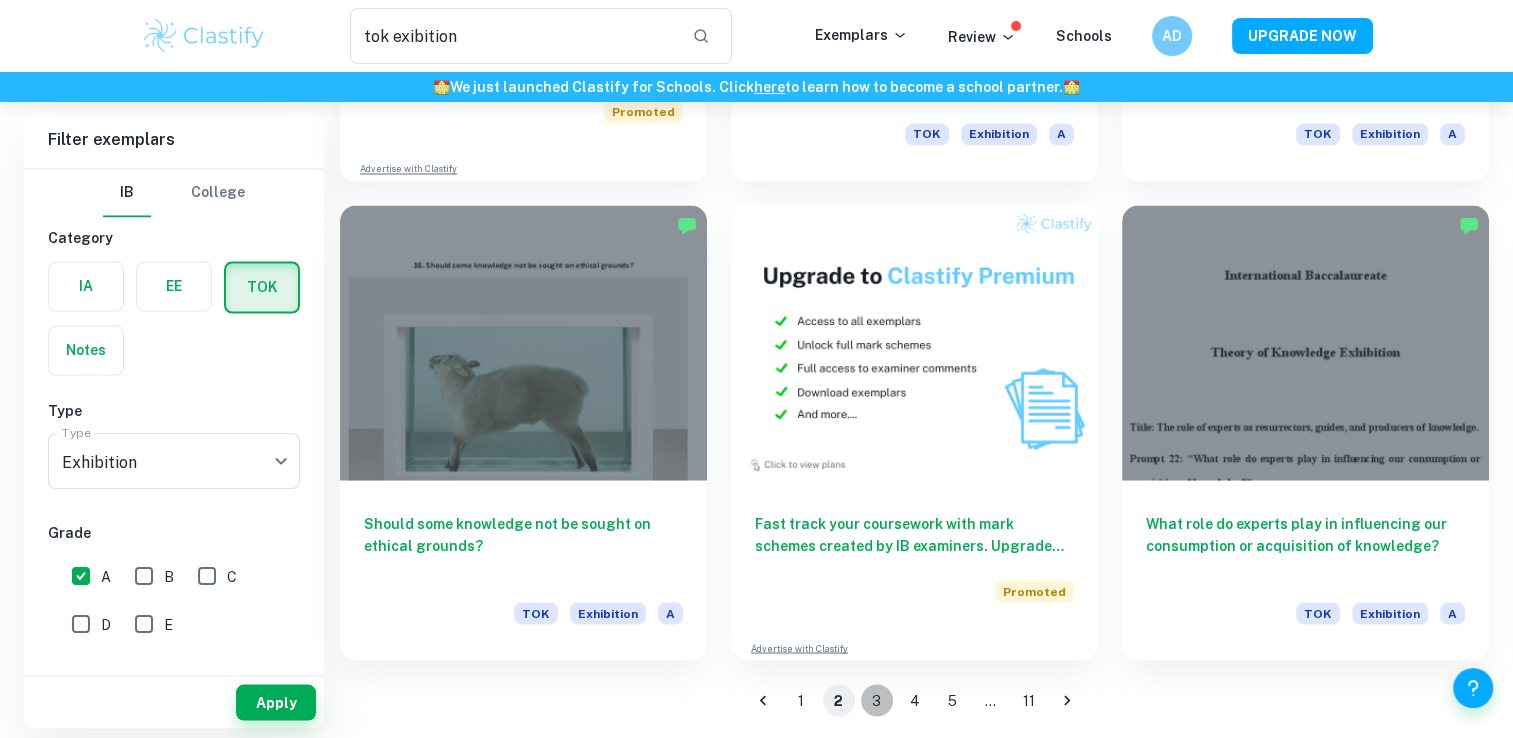 click on "3" at bounding box center [877, 700] 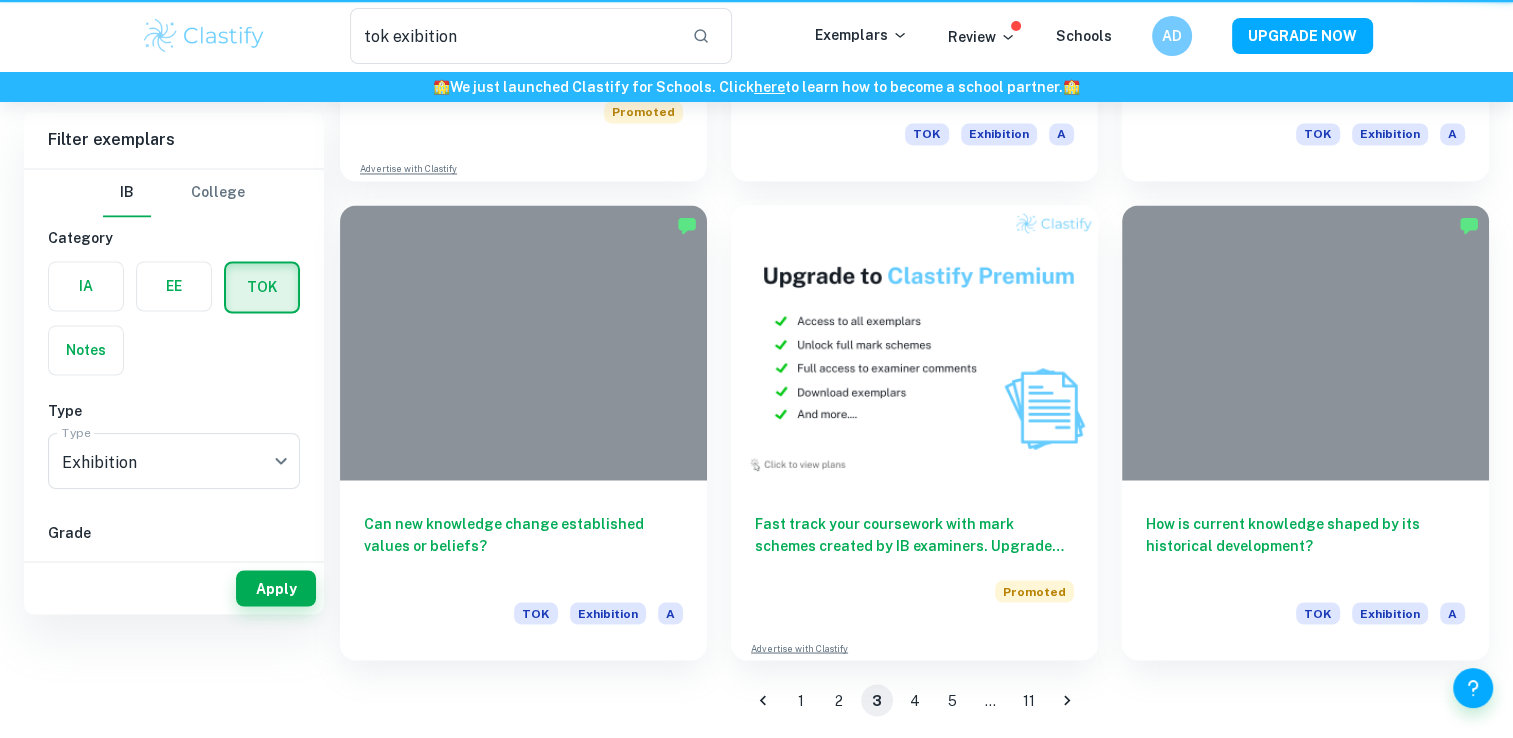 scroll, scrollTop: 0, scrollLeft: 0, axis: both 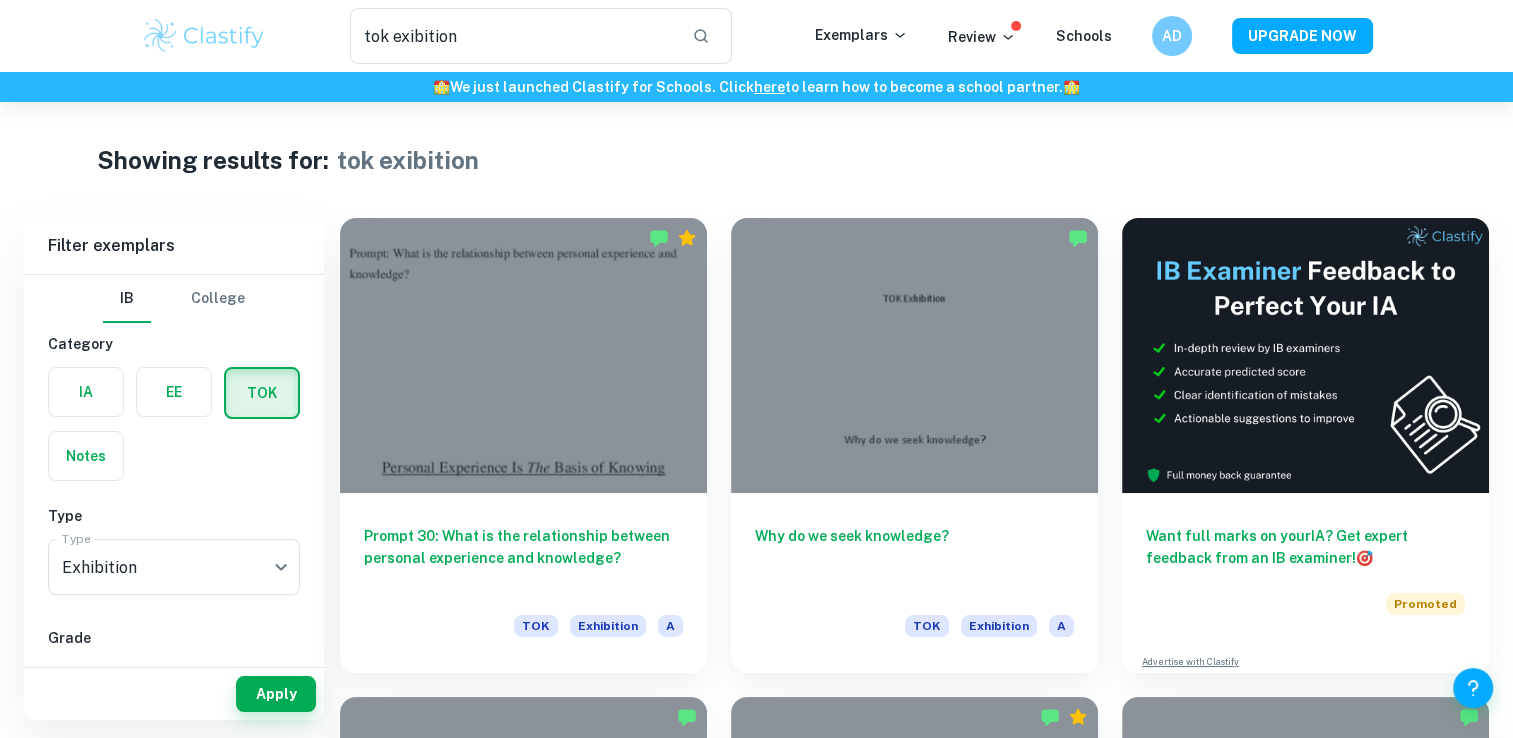 type 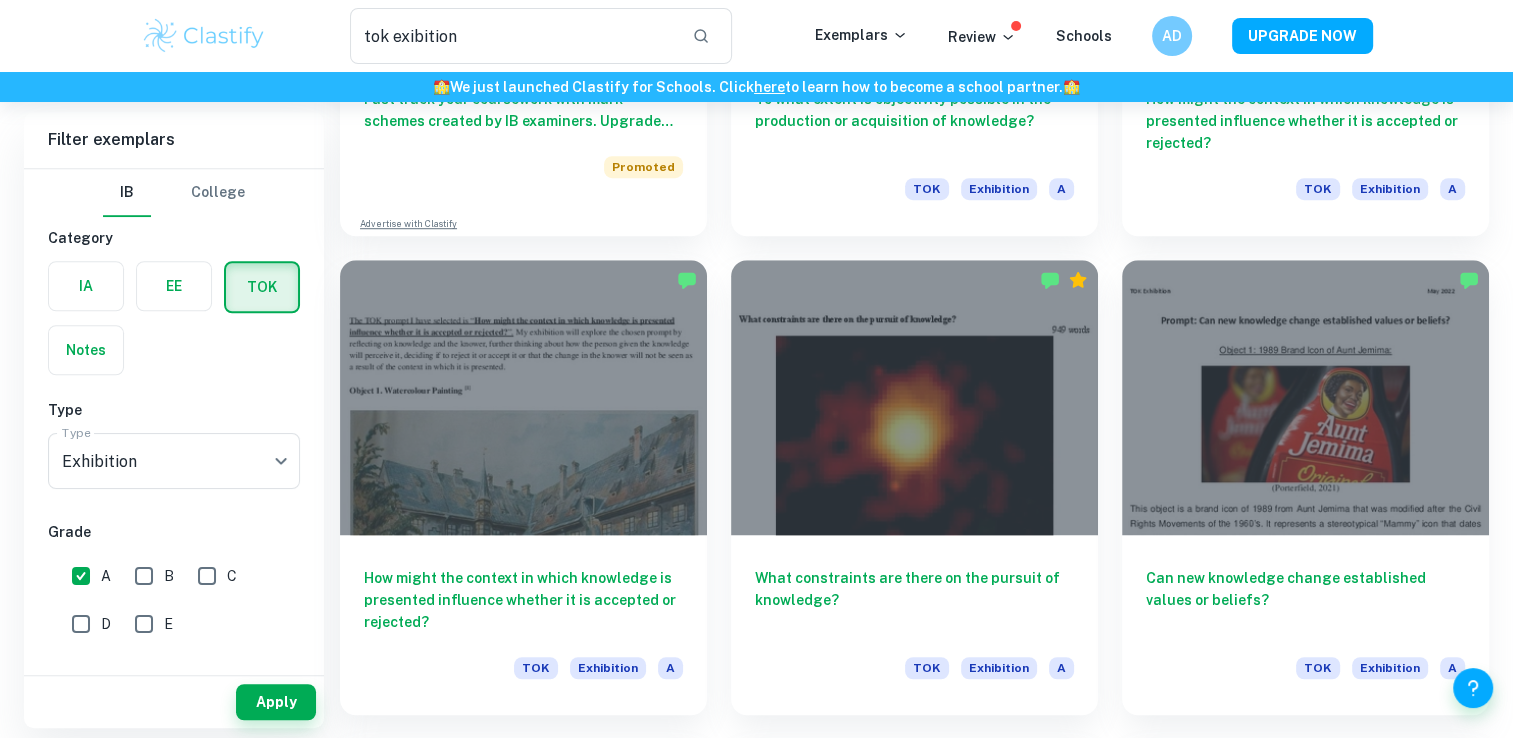 scroll, scrollTop: 1400, scrollLeft: 0, axis: vertical 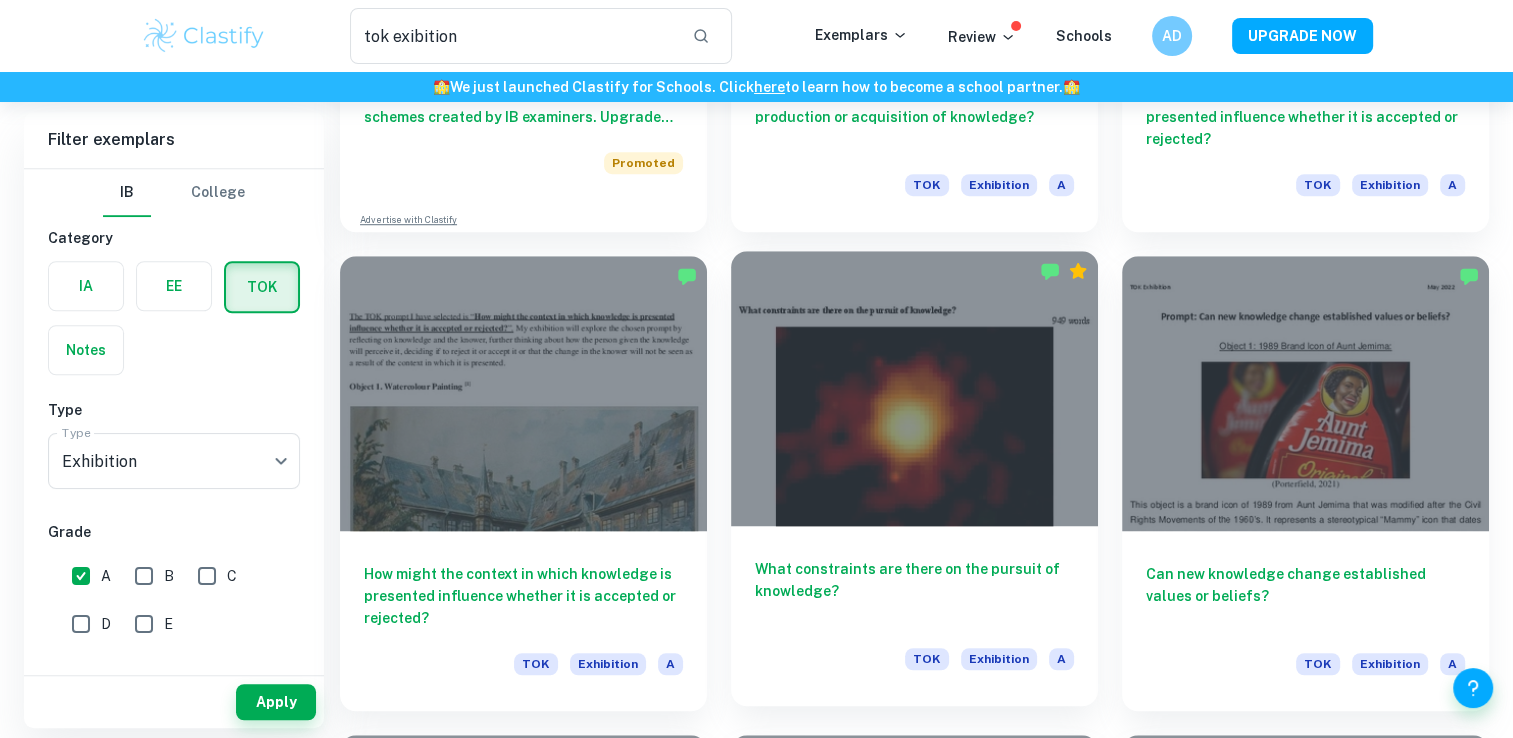 click on "What constraints are there on the pursuit of knowledge?" at bounding box center [914, 591] 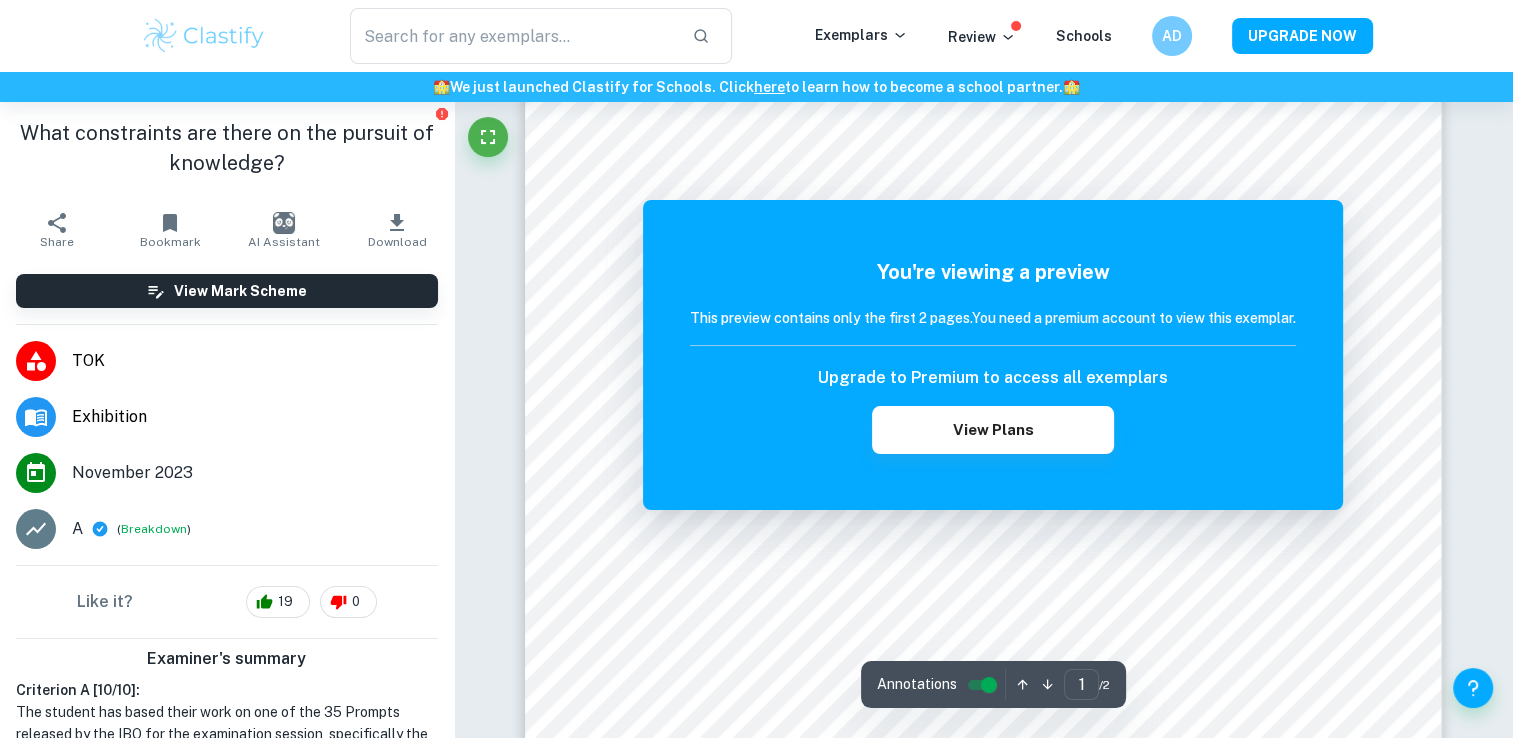 scroll, scrollTop: 160, scrollLeft: 0, axis: vertical 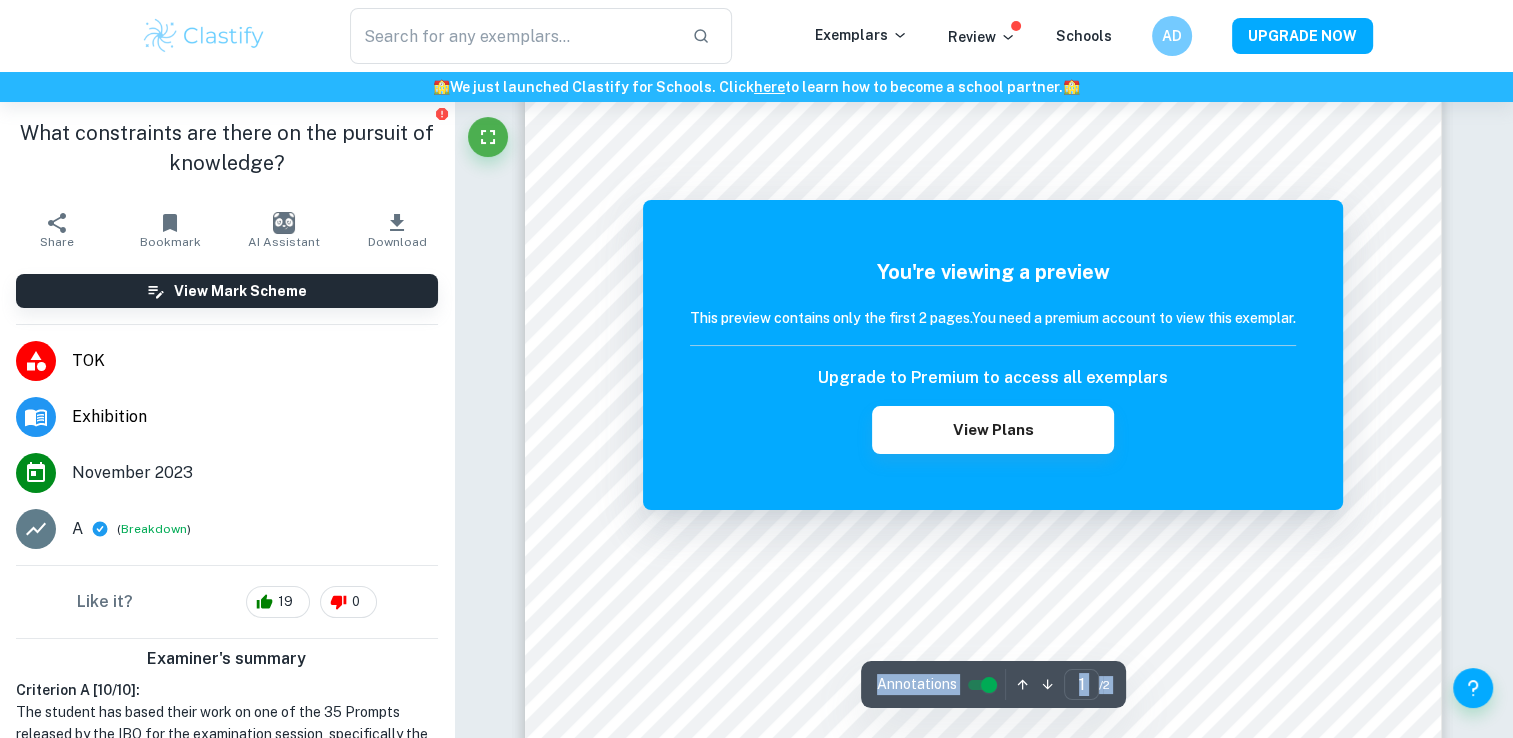 click on "Correct Criterion A The work is based on one of the 35 Prompts released by the IBO for the examination session Comment The prompt "What constraints are there on the pursuit of knowledge?" is one of the 35 prompts provided by IB. Written by [NAME] [LAST] Correct Other requirements Comment Unlock access to all examiner comments with Clastify Premium Upgrade Now Incorrect Criterion A The Exhibition clearly identifies 3 objects, all linked to the chosen prompt Comment The student has not provided the objects with a proper label. This is not a requirement but it is helpful to do so to help the TOK examiner easily identify the object. Written by [NAME] [LAST] Correct Criterion A Comment Unlock access to all examiner comments with Clastify Premium Upgrade Now Correct Criterion A Comment Unlock access to all examiner comments with Clastify Premium Upgrade Now Correct Criterion A Comment Unlock access to all examiner comments with Clastify Premium Upgrade Now Correct Criterion A Comment examiner" at bounding box center [983, 1212] 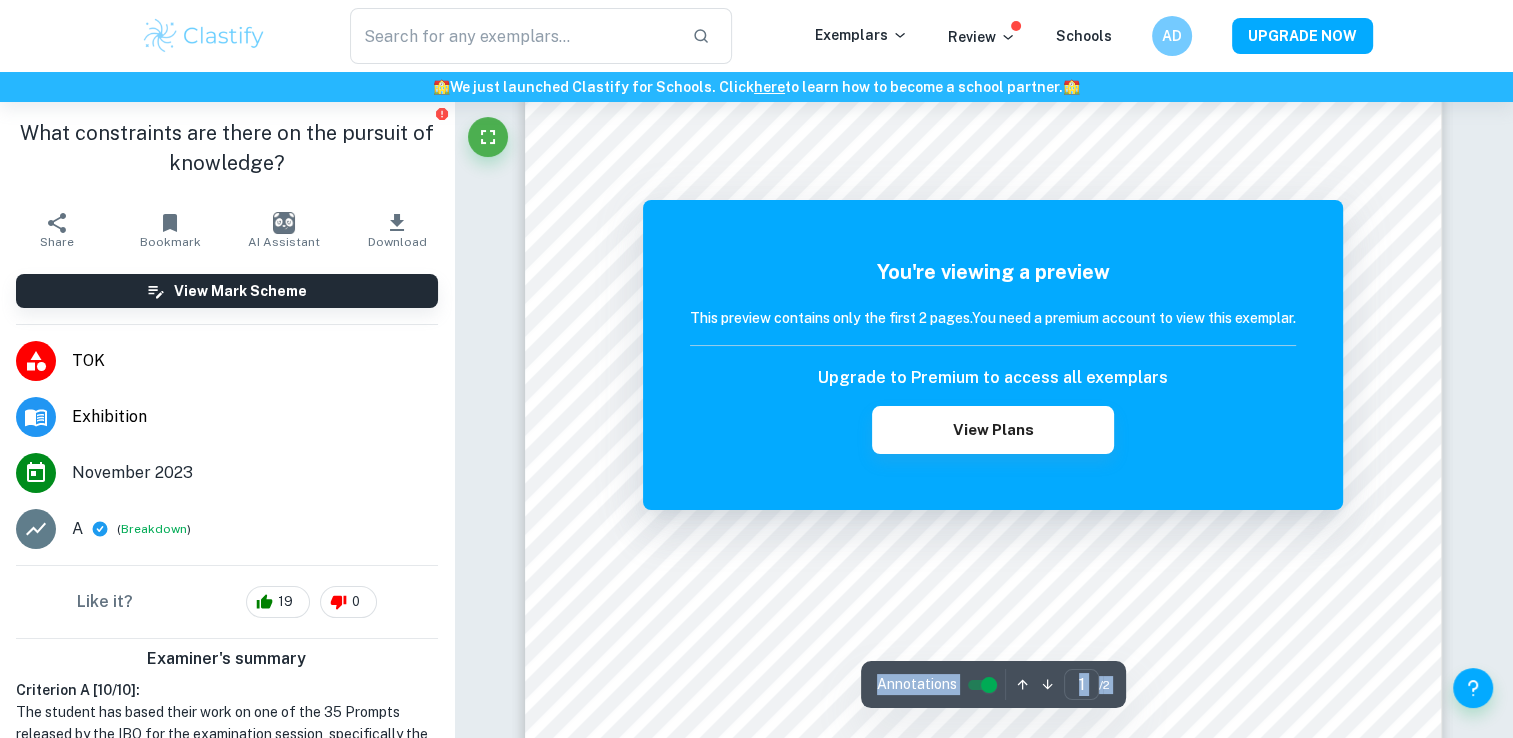 scroll, scrollTop: 160, scrollLeft: 0, axis: vertical 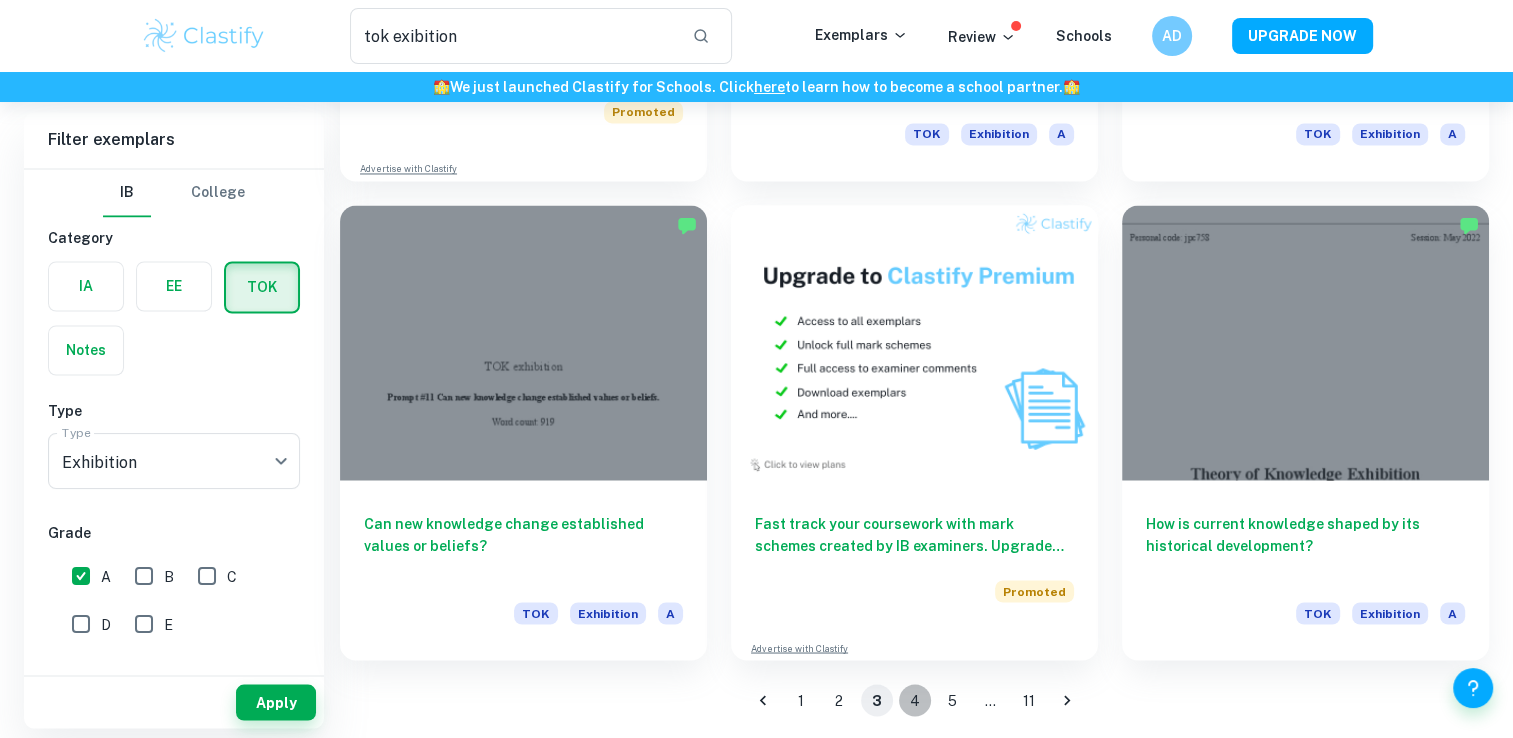 click on "4" at bounding box center [915, 700] 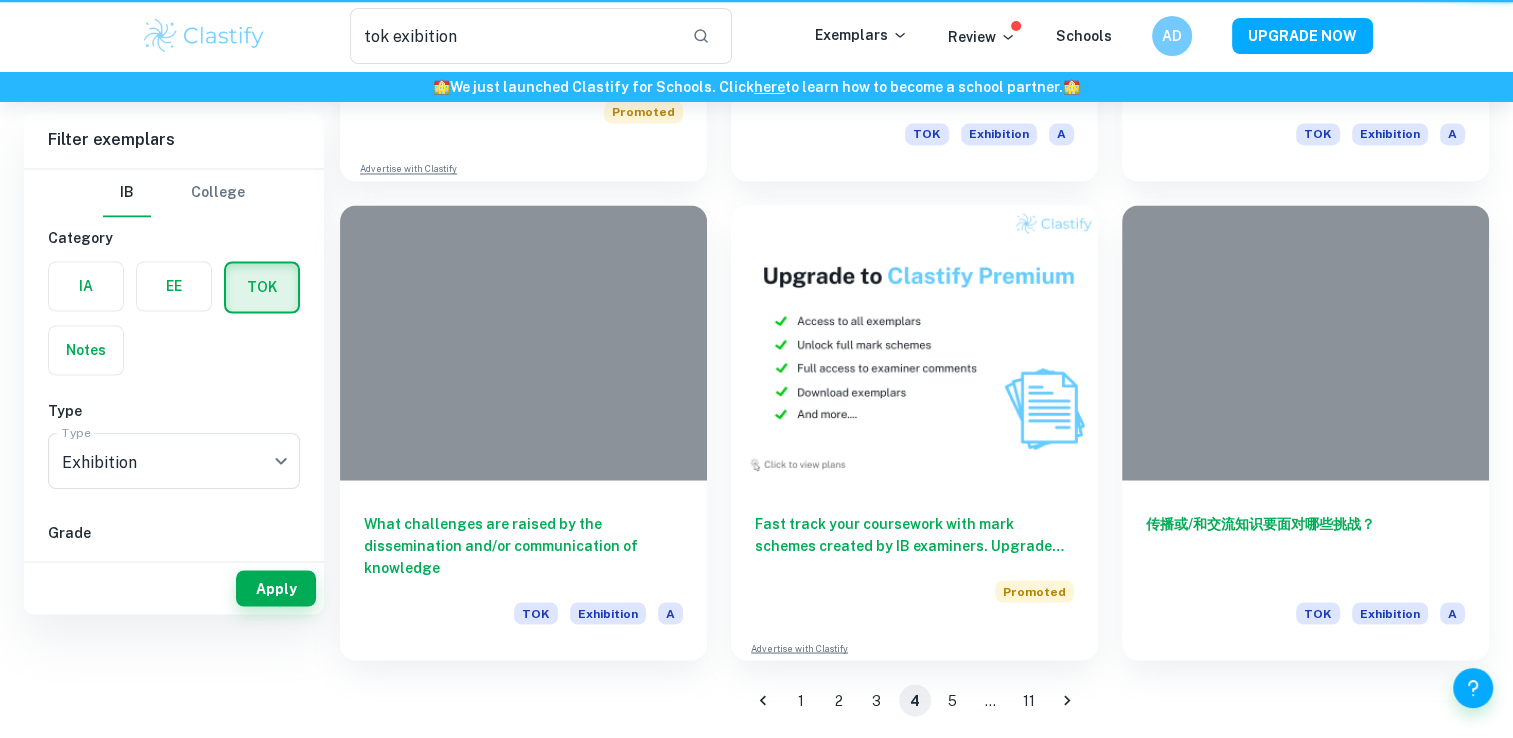 scroll, scrollTop: 0, scrollLeft: 0, axis: both 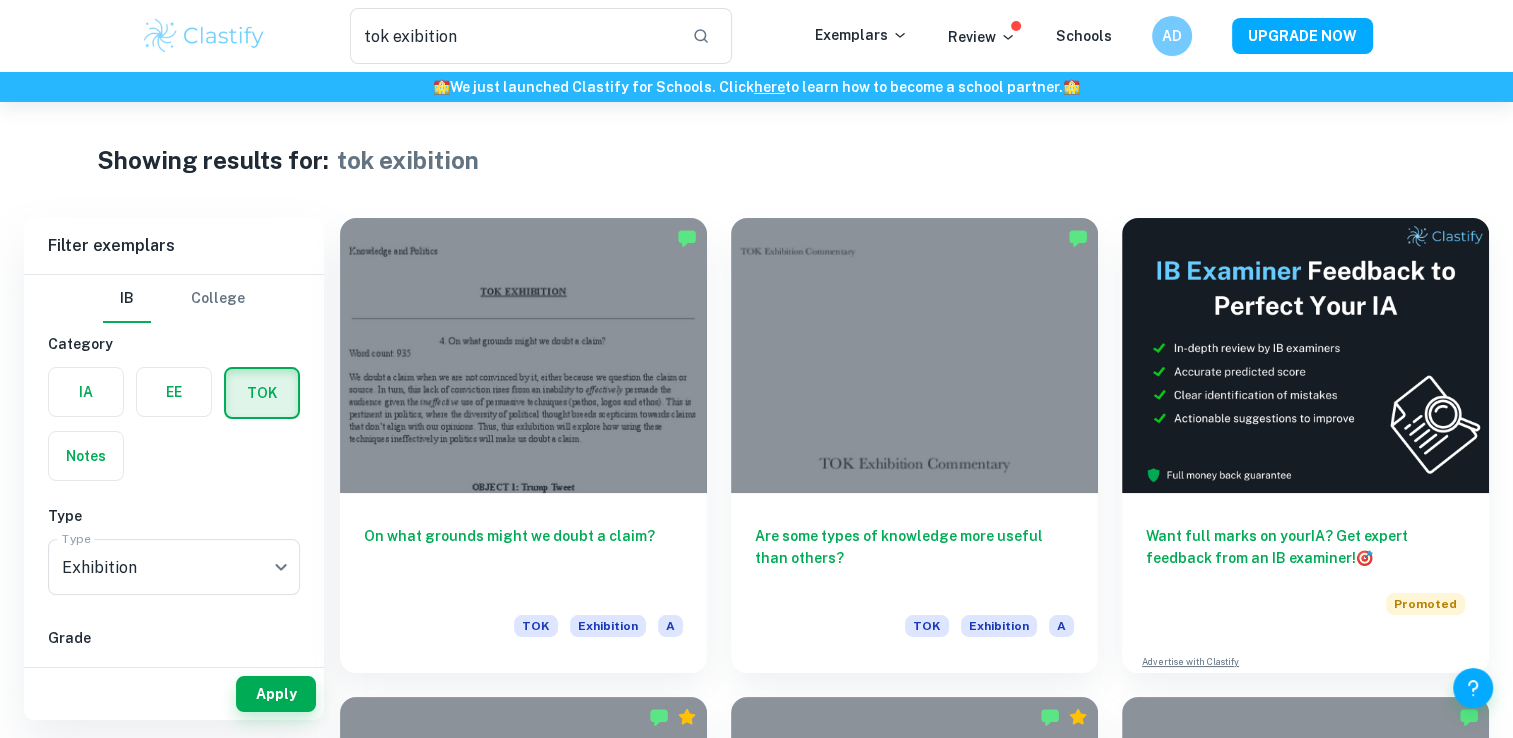 type 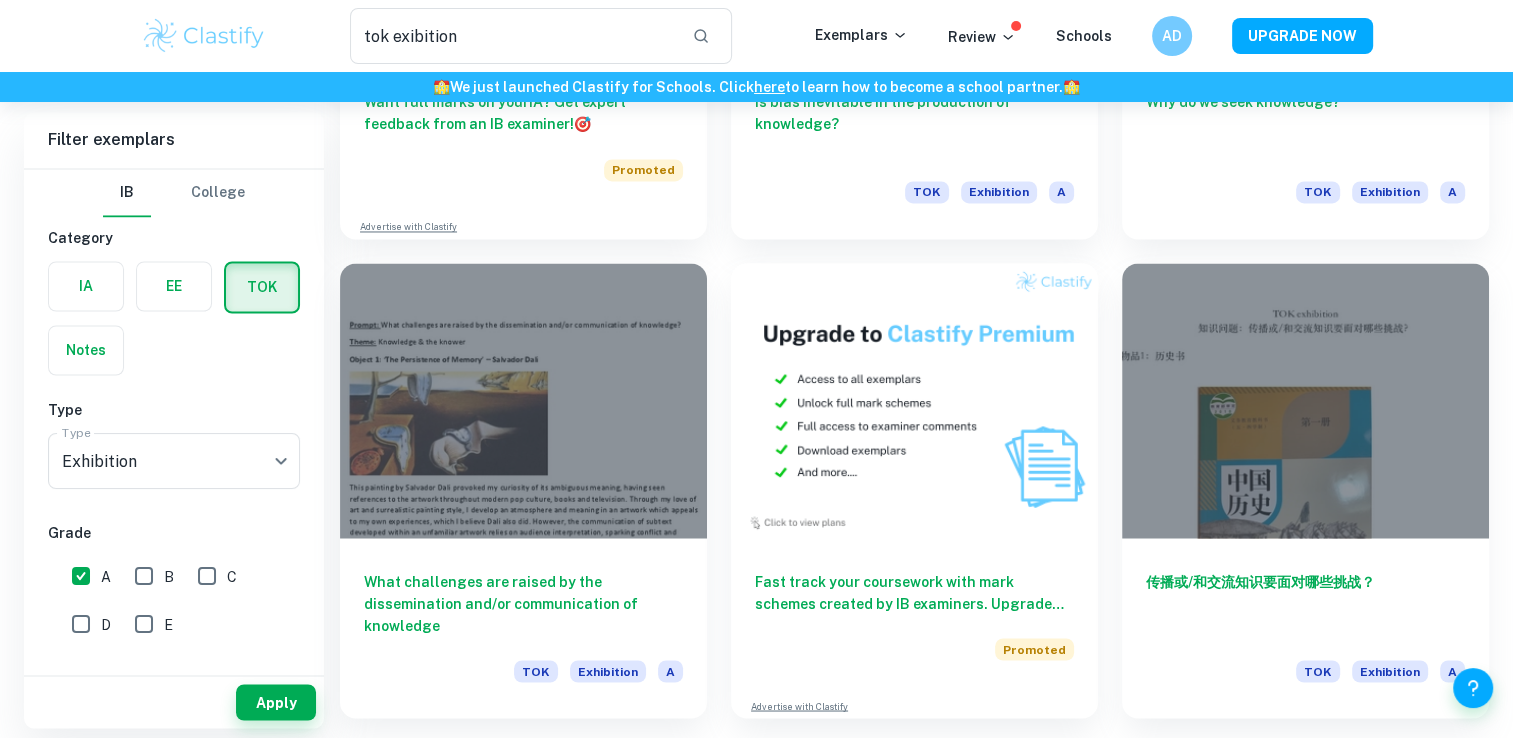 scroll, scrollTop: 3368, scrollLeft: 0, axis: vertical 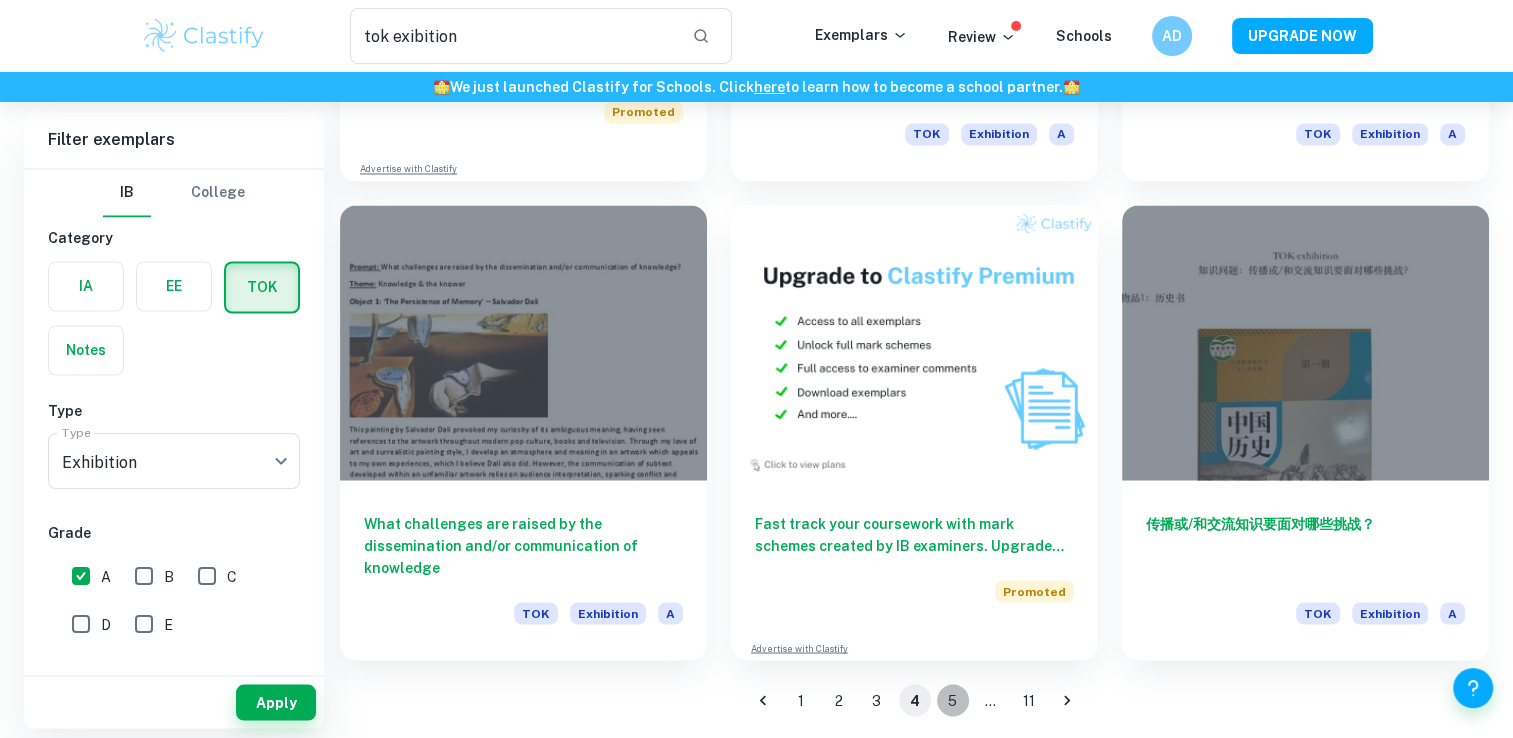 click on "5" at bounding box center (953, 700) 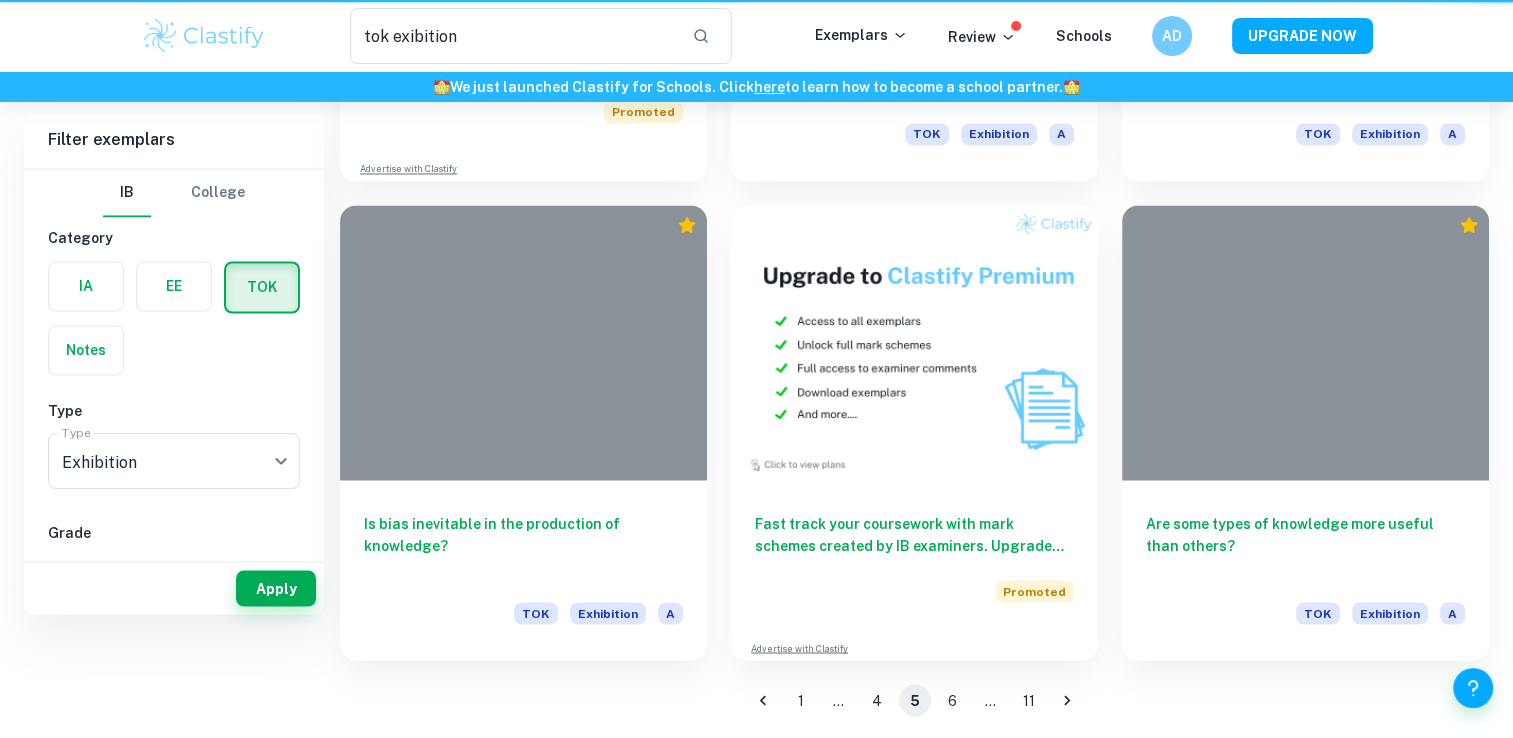 scroll, scrollTop: 0, scrollLeft: 0, axis: both 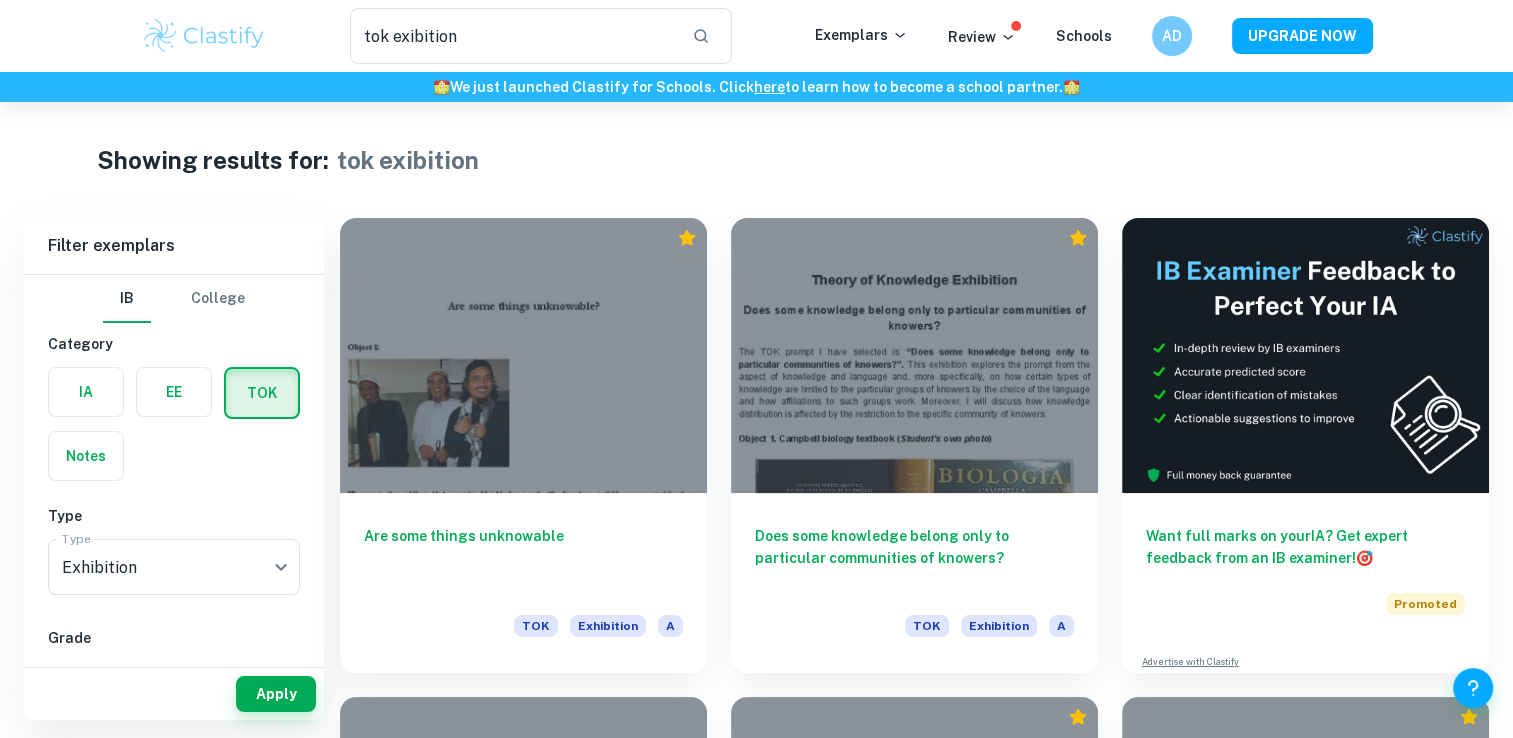 type 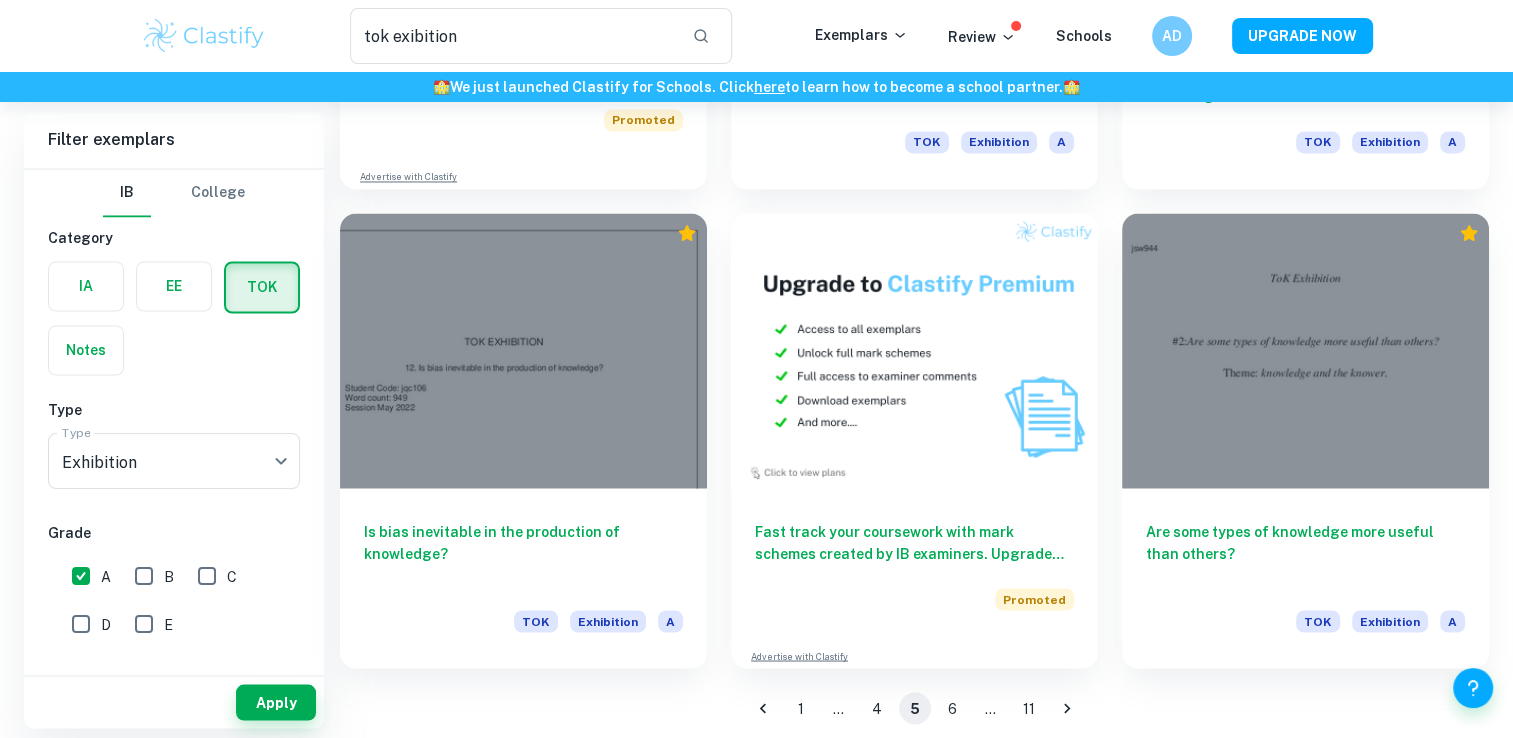 scroll, scrollTop: 3368, scrollLeft: 0, axis: vertical 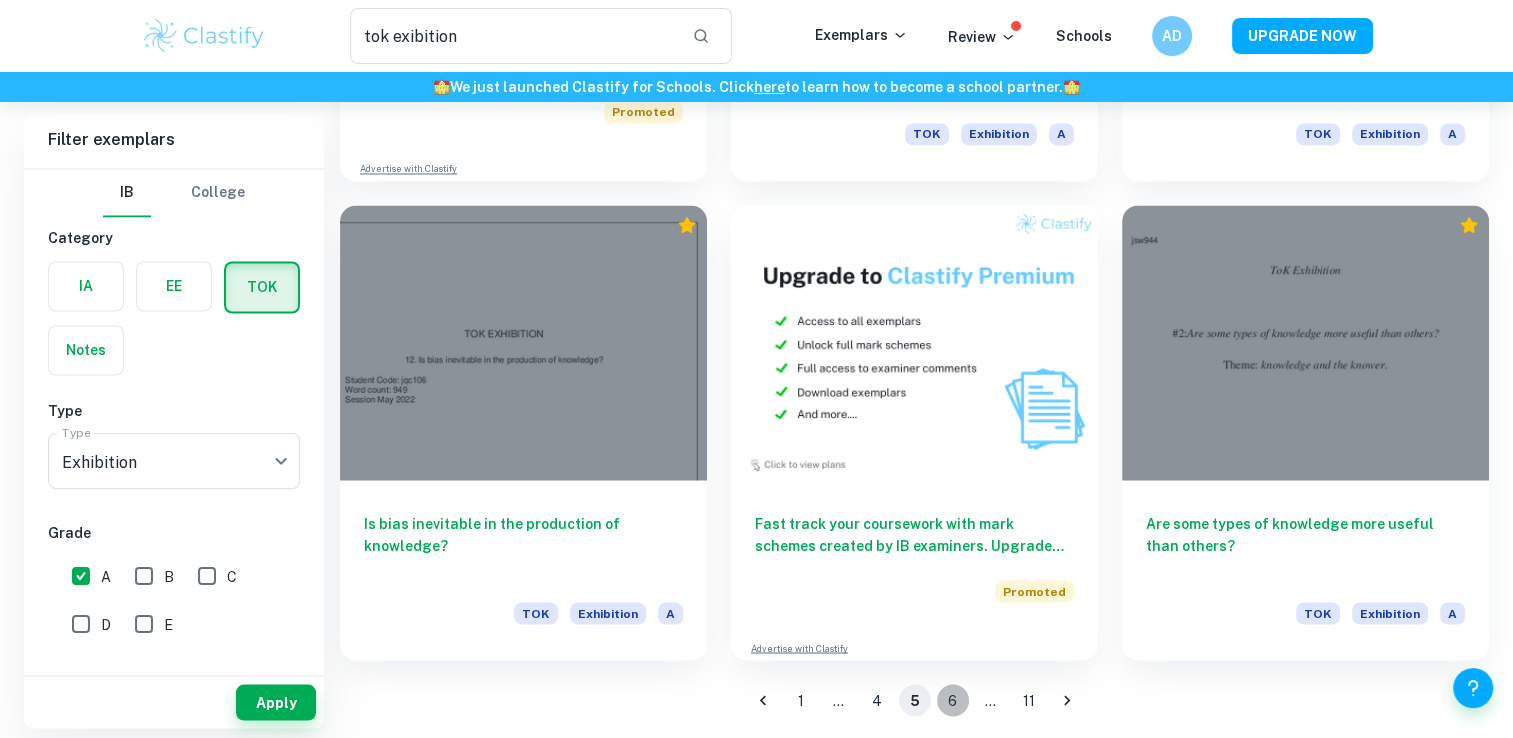 click on "6" at bounding box center (953, 700) 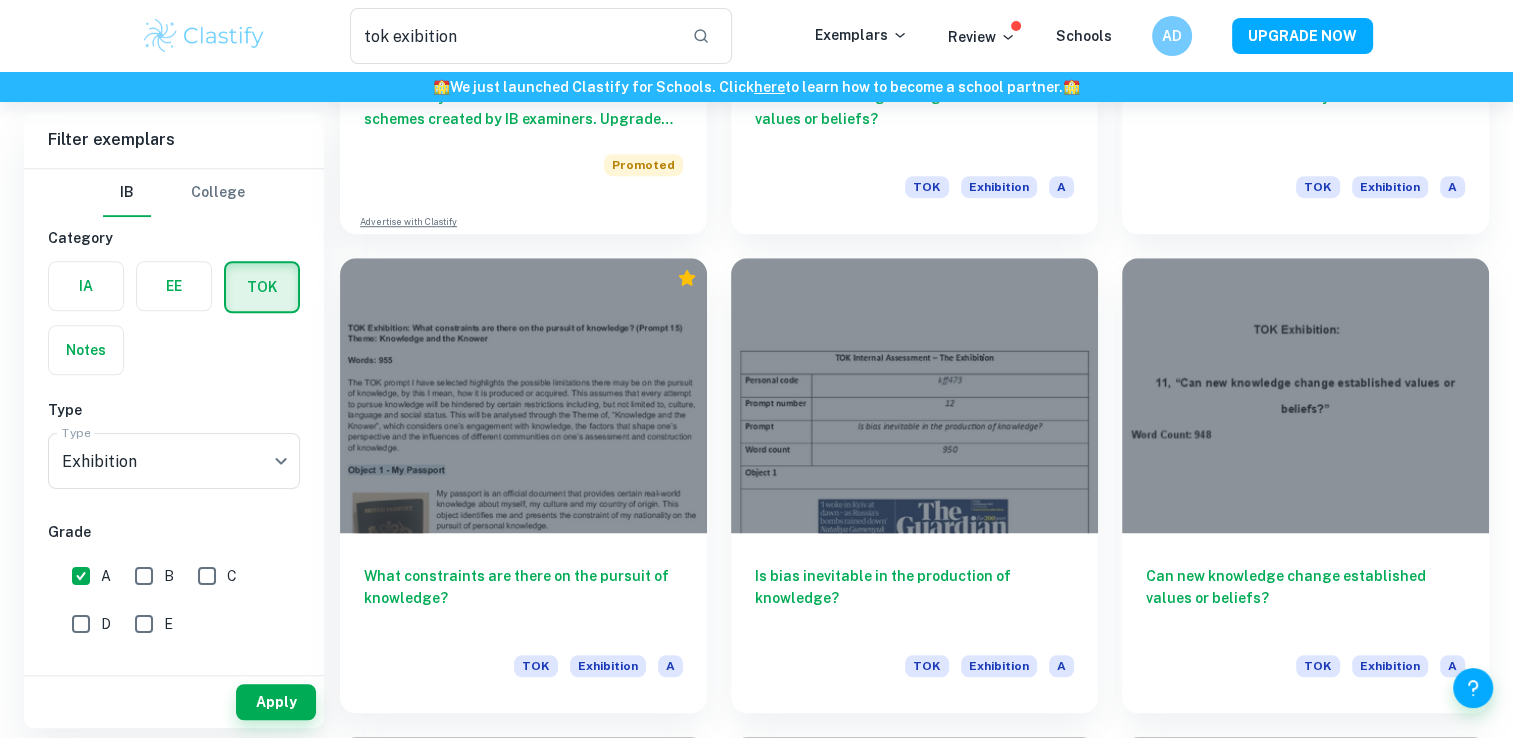 scroll, scrollTop: 1400, scrollLeft: 0, axis: vertical 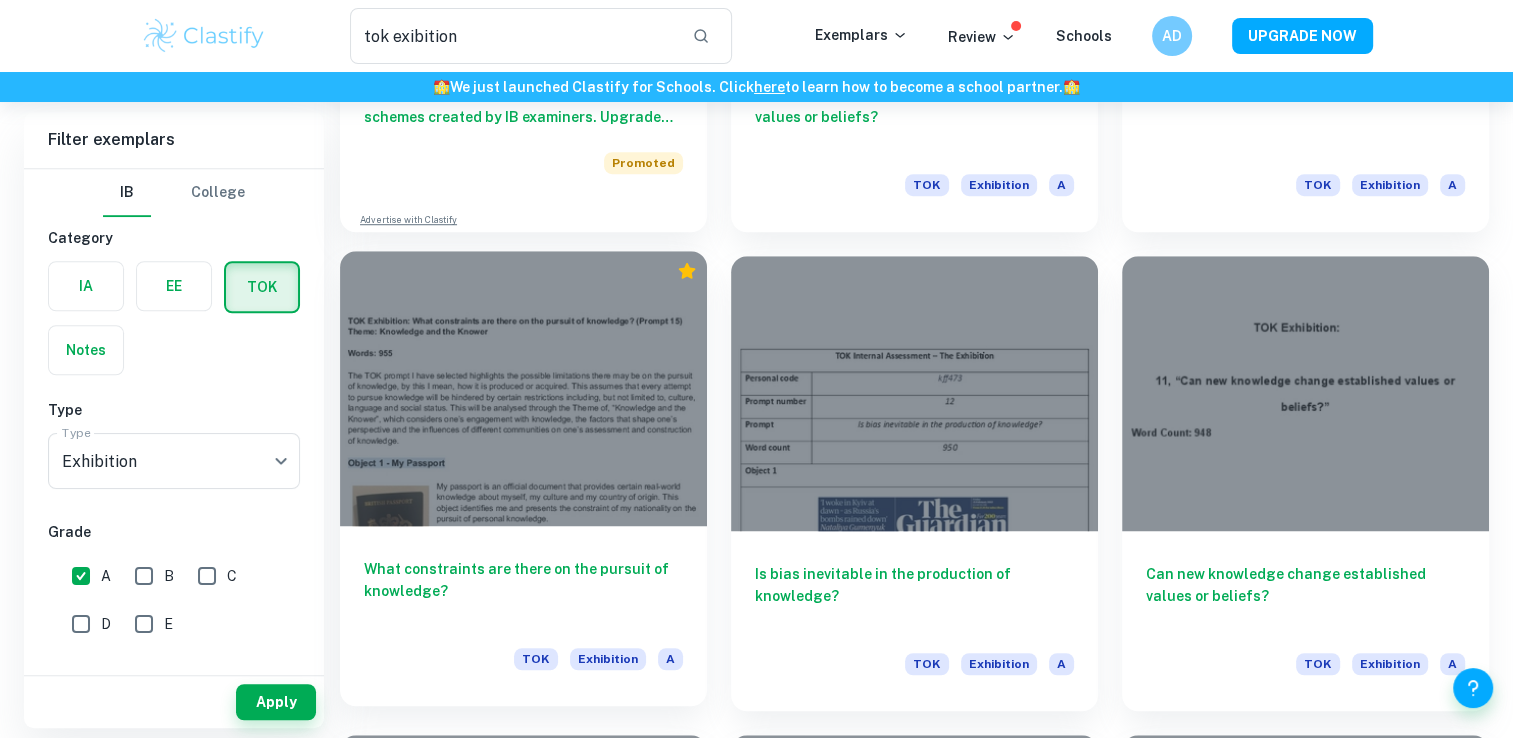 click on "What constraints are there on the pursuit of knowledge?" at bounding box center (523, 591) 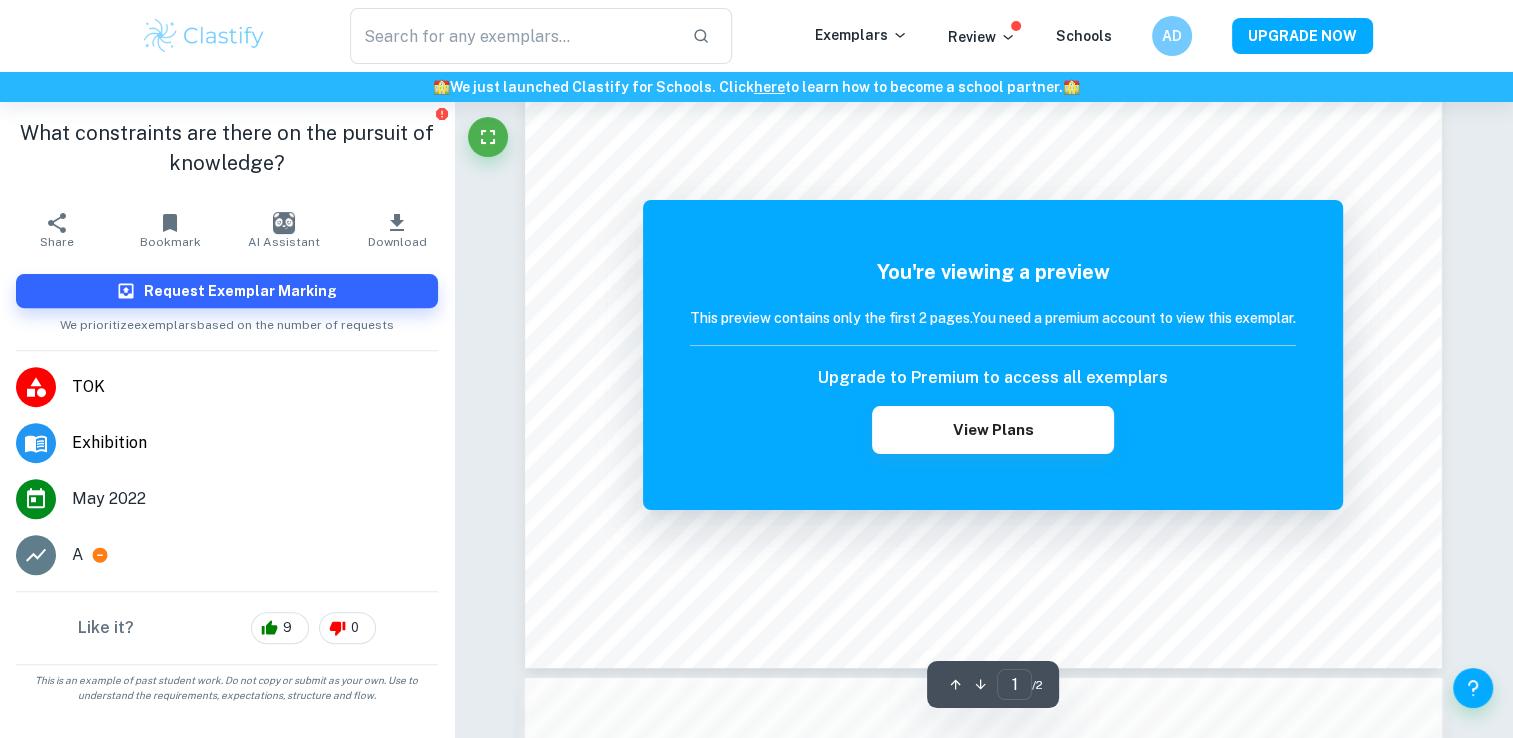 scroll, scrollTop: 680, scrollLeft: 0, axis: vertical 